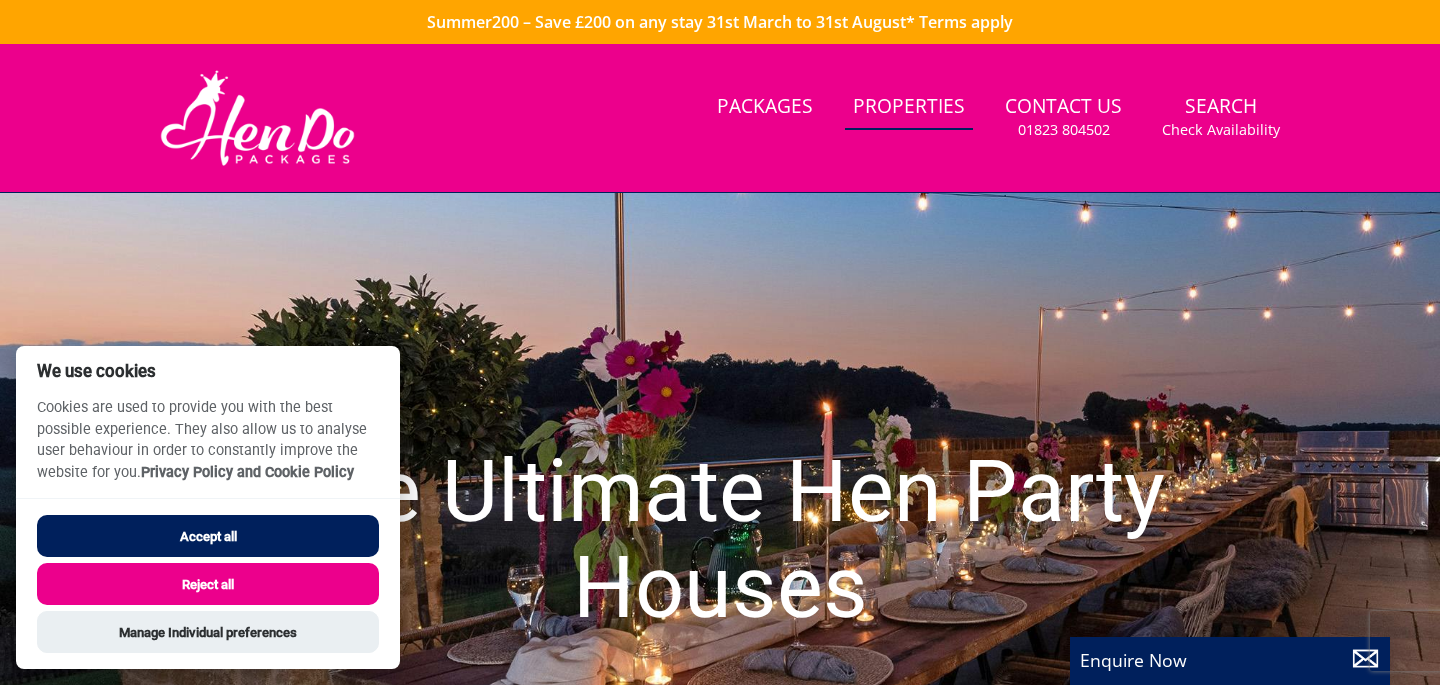 scroll, scrollTop: 0, scrollLeft: 0, axis: both 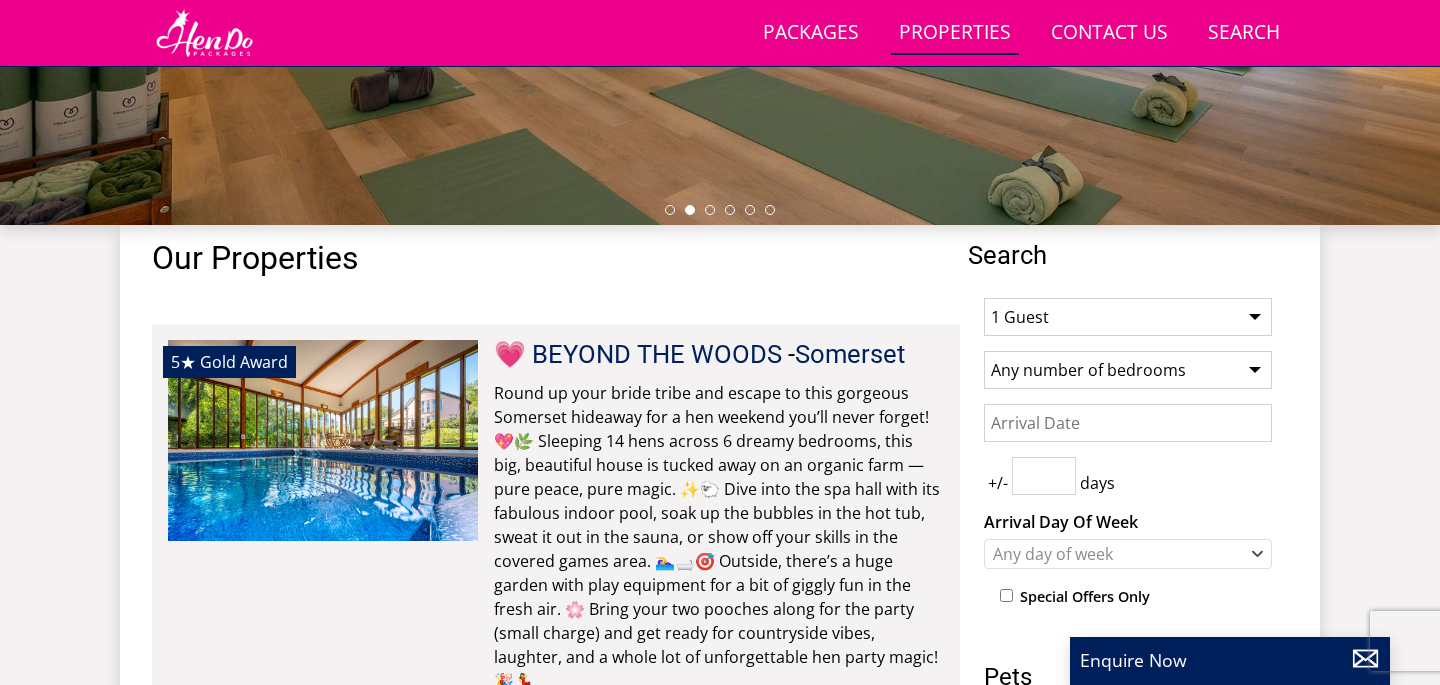 click on "1 Guest
2 Guests
3 Guests
4 Guests
5 Guests
6 Guests
7 Guests
8 Guests
9 Guests
10 Guests
11 Guests
12 Guests
13 Guests
14 Guests
15 Guests
16 Guests
17 Guests
18 Guests
19 Guests
20 Guests
21 Guests
22 Guests
23 Guests
24 Guests
25 Guests
26 Guests
27 Guests
28 Guests
29 Guests
30 Guests
31 Guests
32 Guests
33 Guests
34 Guests
35 Guests
36 Guests
37 Guests
38 Guests
39 Guests
40 Guests
41 Guests
42 Guests
43 Guests
44 Guests
45 Guests
46 Guests
47 Guests
48 Guests
49 Guests
50 Guests
51 Guests
52 Guests
53 Guests
54 Guests
55 Guests
56 Guests
57 Guests
58 Guests
59 Guests
60 Guests
61 Guests
62 Guests
63 Guests
64 Guests
65 Guests
66 Guests
67 Guests
68 Guests
69 Guests
70 Guests
71 Guests
72 Guests
73 Guests
74 Guests
75 Guests
76 Guests
77 Guests
78 Guests
79 Guests
80 Guests
81 Guests
82 Guests
83 Guests
84 Guests
85 Guests
86 Guests" at bounding box center (1128, 317) 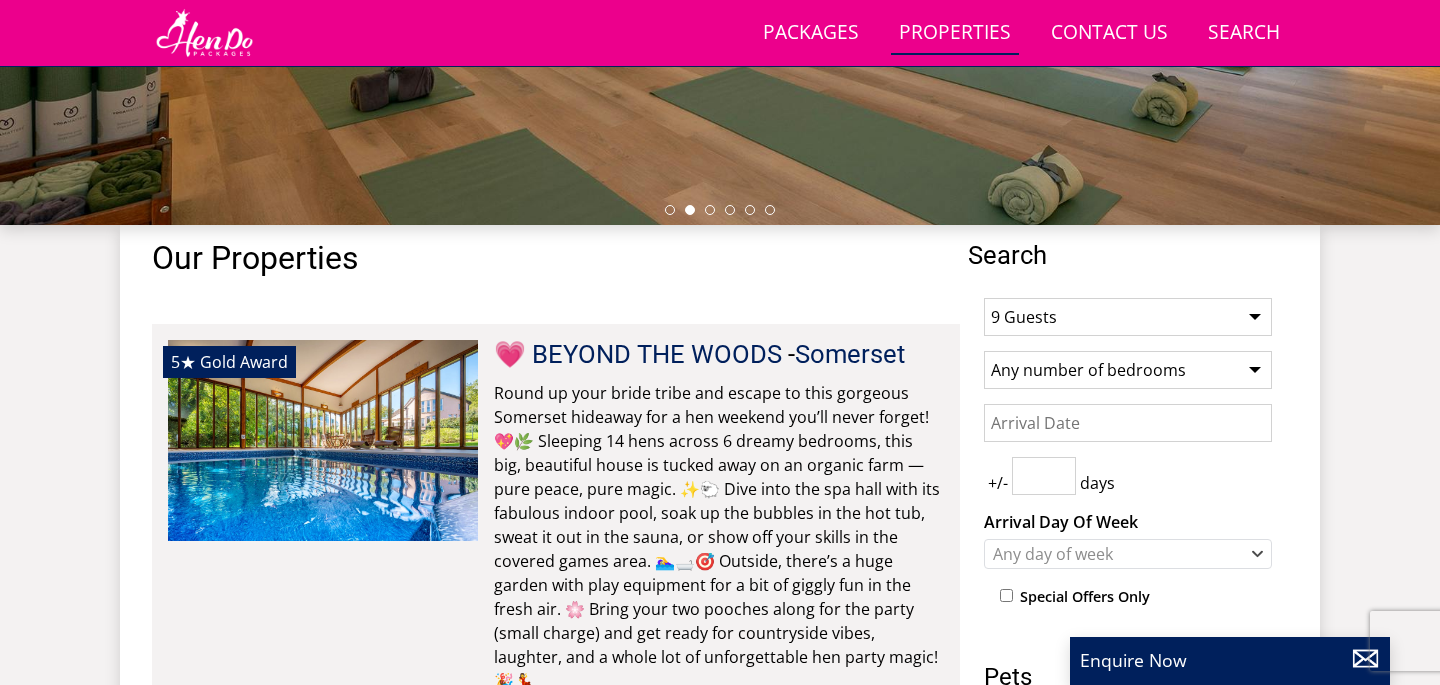 click on "1 Guest
2 Guests
3 Guests
4 Guests
5 Guests
6 Guests
7 Guests
8 Guests
9 Guests
10 Guests
11 Guests
12 Guests
13 Guests
14 Guests
15 Guests
16 Guests
17 Guests
18 Guests
19 Guests
20 Guests
21 Guests
22 Guests
23 Guests
24 Guests
25 Guests
26 Guests
27 Guests
28 Guests
29 Guests
30 Guests
31 Guests
32 Guests
33 Guests
34 Guests
35 Guests
36 Guests
37 Guests
38 Guests
39 Guests
40 Guests
41 Guests
42 Guests
43 Guests
44 Guests
45 Guests
46 Guests
47 Guests
48 Guests
49 Guests
50 Guests
51 Guests
52 Guests
53 Guests
54 Guests
55 Guests
56 Guests
57 Guests
58 Guests
59 Guests
60 Guests
61 Guests
62 Guests
63 Guests
64 Guests
65 Guests
66 Guests
67 Guests
68 Guests
69 Guests
70 Guests
71 Guests
72 Guests
73 Guests
74 Guests
75 Guests
76 Guests
77 Guests
78 Guests
79 Guests
80 Guests
81 Guests
82 Guests
83 Guests
84 Guests
85 Guests
86 Guests" at bounding box center [1128, 317] 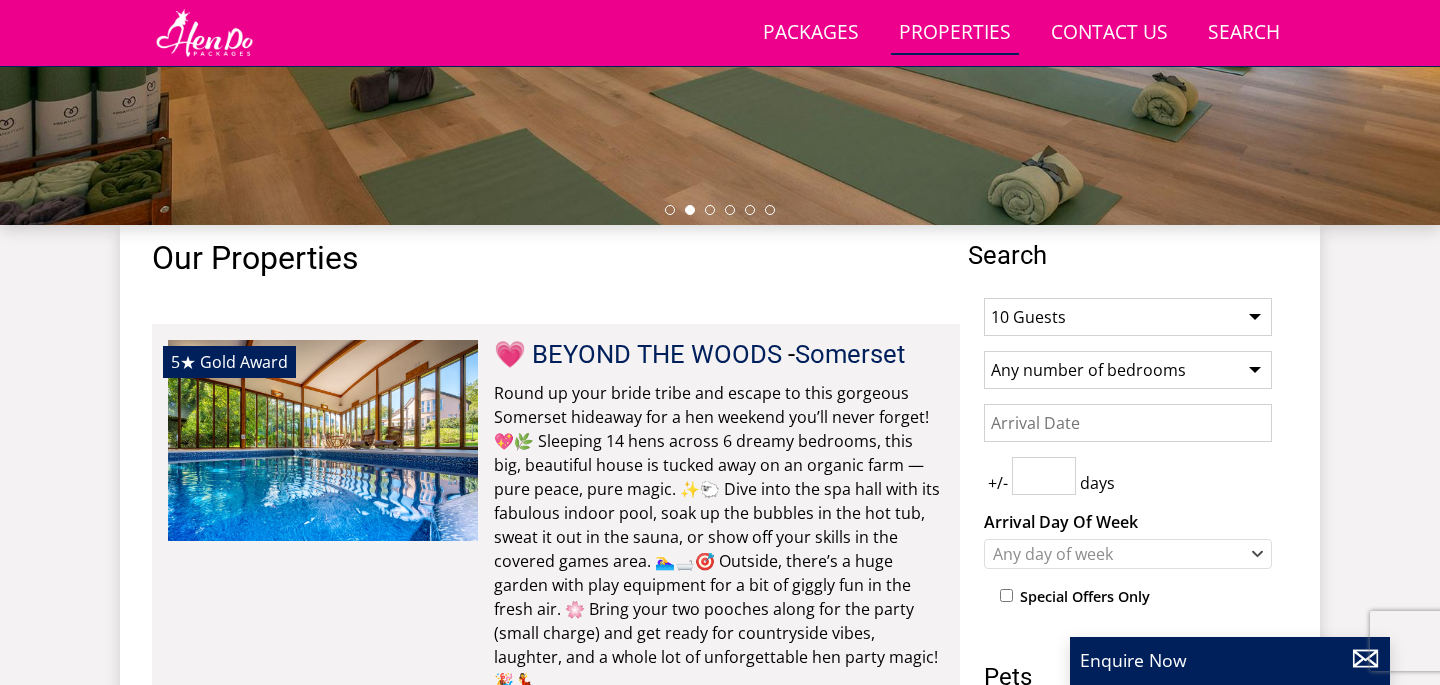 click on "Any number of bedrooms
1 Bedroom
2 Bedrooms
3 Bedrooms
4 Bedrooms
5 Bedrooms
6 Bedrooms
7 Bedrooms
8 Bedrooms
9 Bedrooms
10 Bedrooms
11 Bedrooms
12 Bedrooms
13 Bedrooms
14 Bedrooms
15 Bedrooms
16 Bedrooms
17 Bedrooms
18 Bedrooms
19 Bedrooms
20 Bedrooms
21 Bedrooms
22 Bedrooms
23 Bedrooms
24 Bedrooms
25 Bedrooms" at bounding box center [1128, 370] 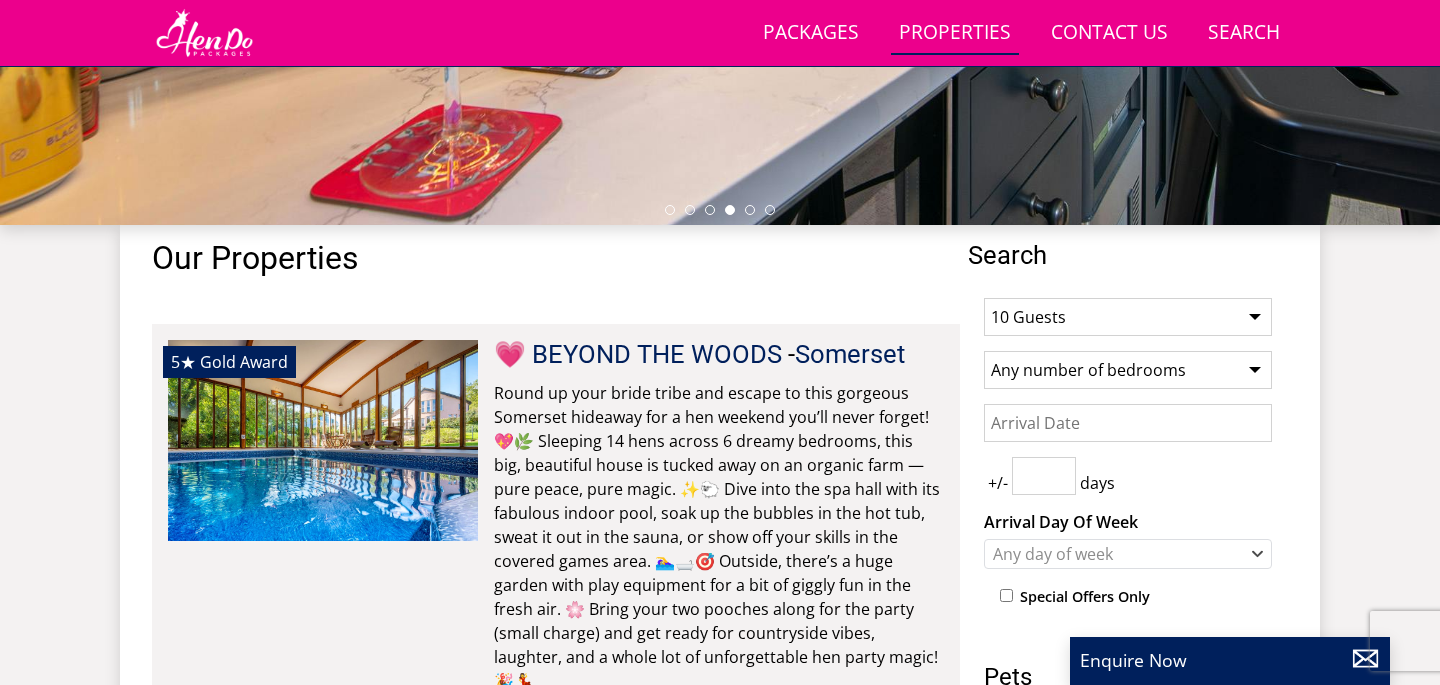 select on "5" 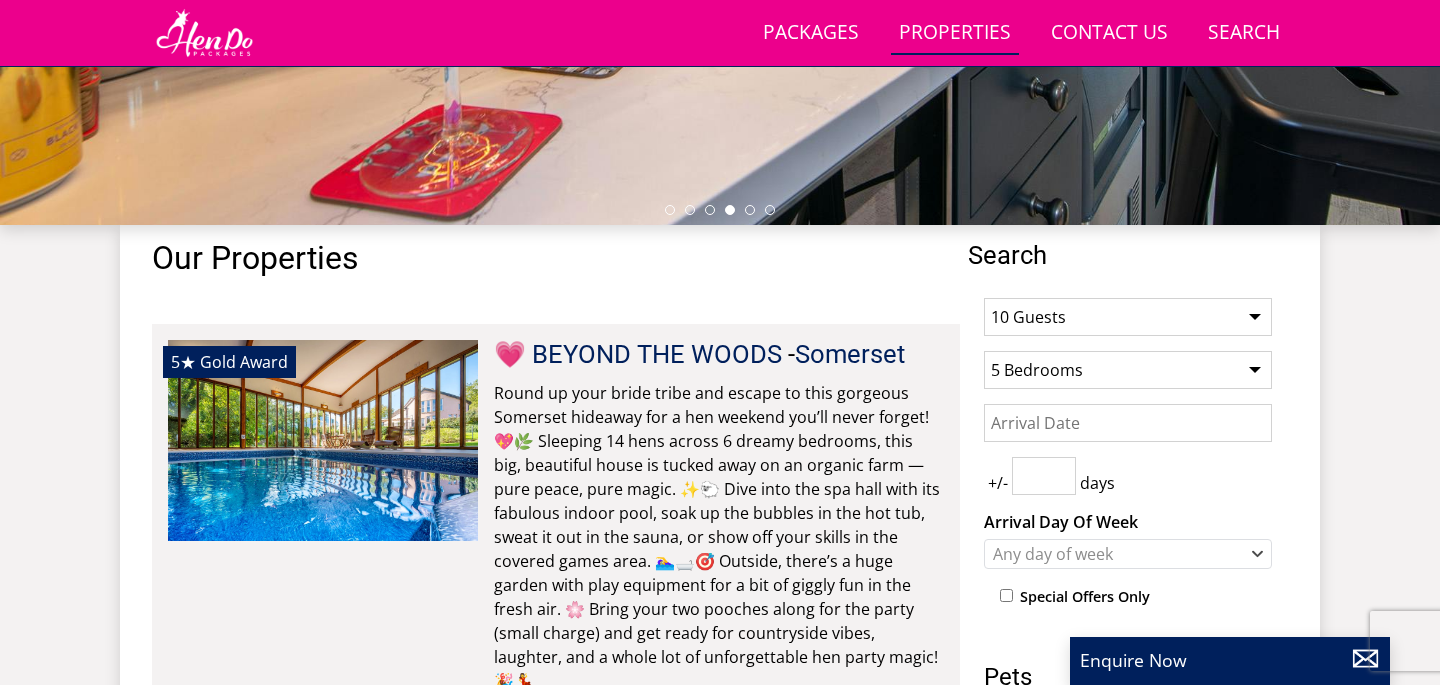 click on "Date" at bounding box center (1128, 423) 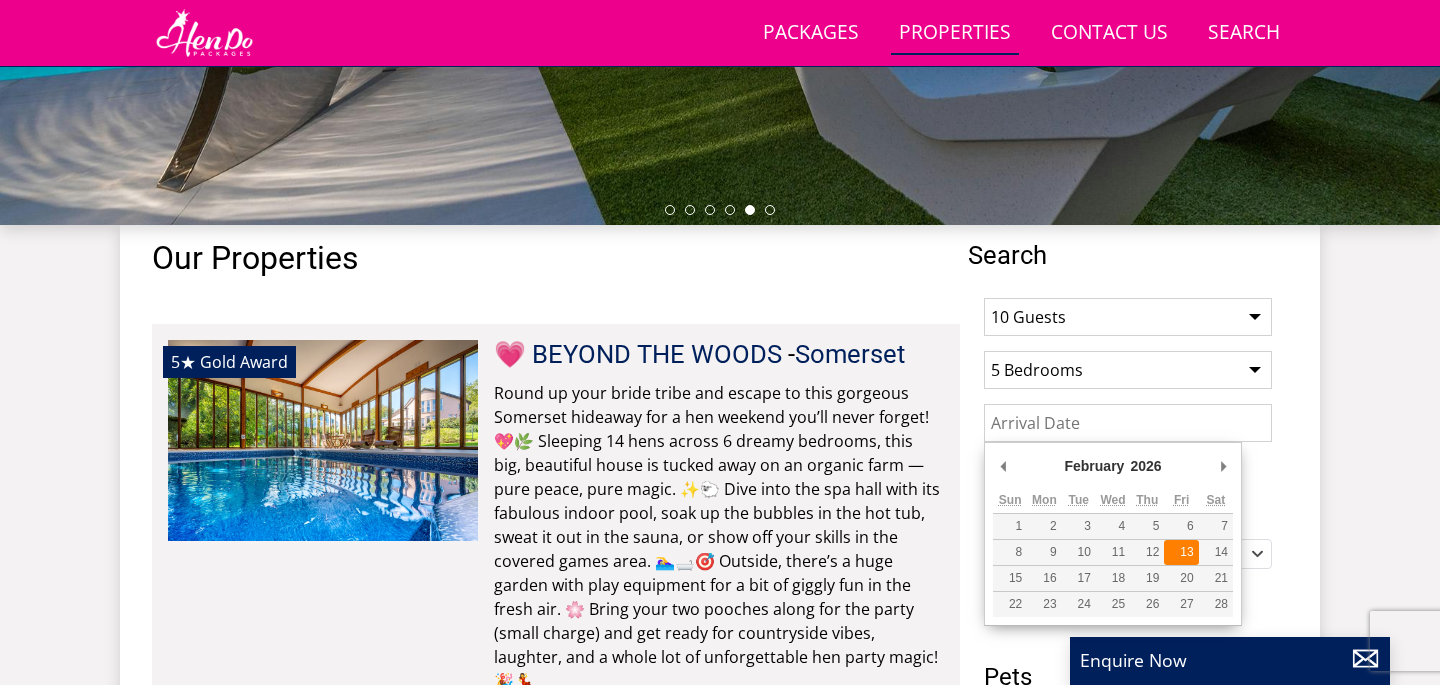 type on "13/02/2026" 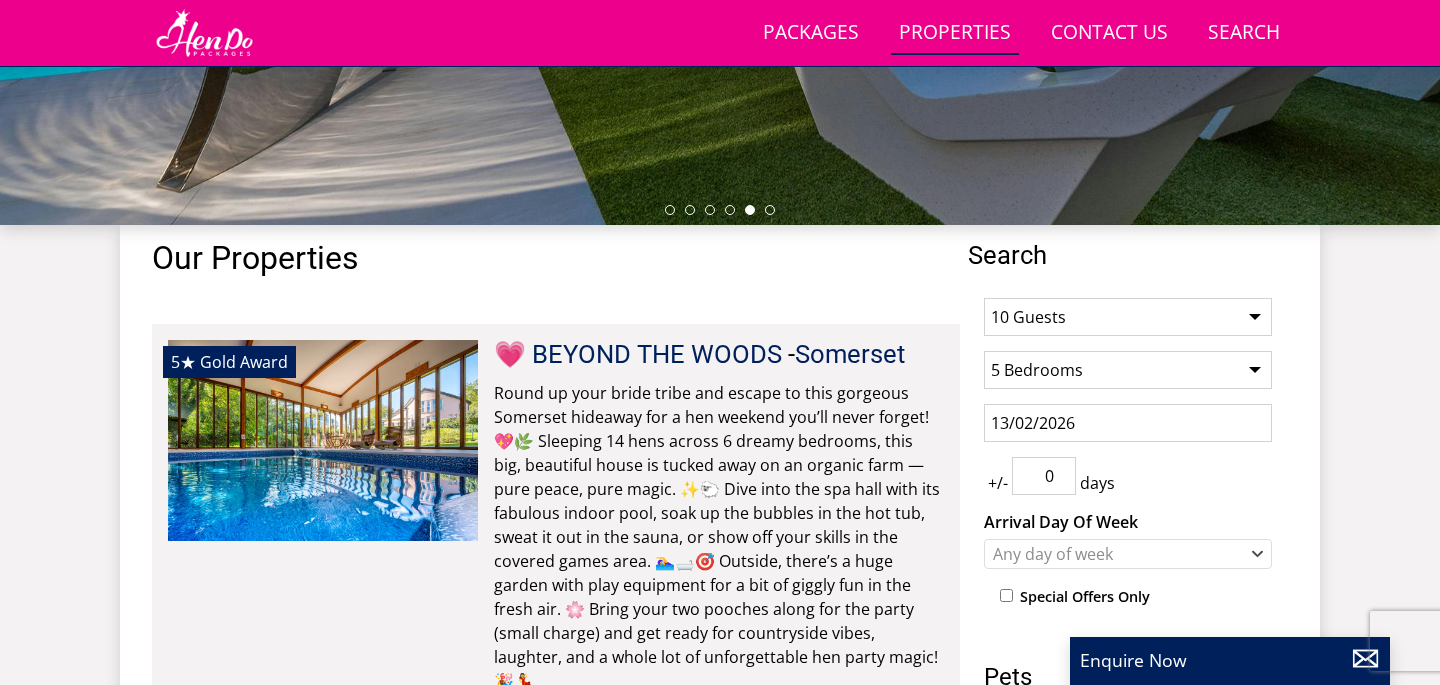 click on "0" at bounding box center [1044, 476] 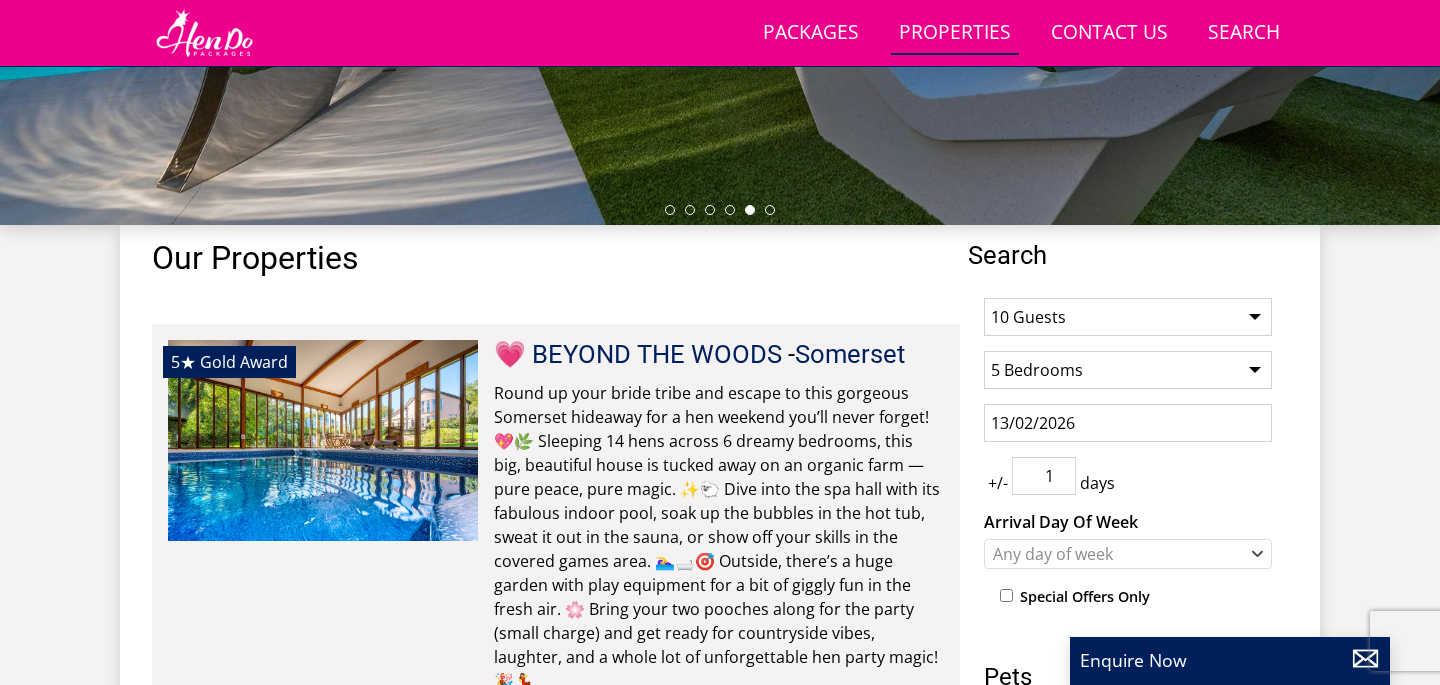click on "1" at bounding box center (1044, 476) 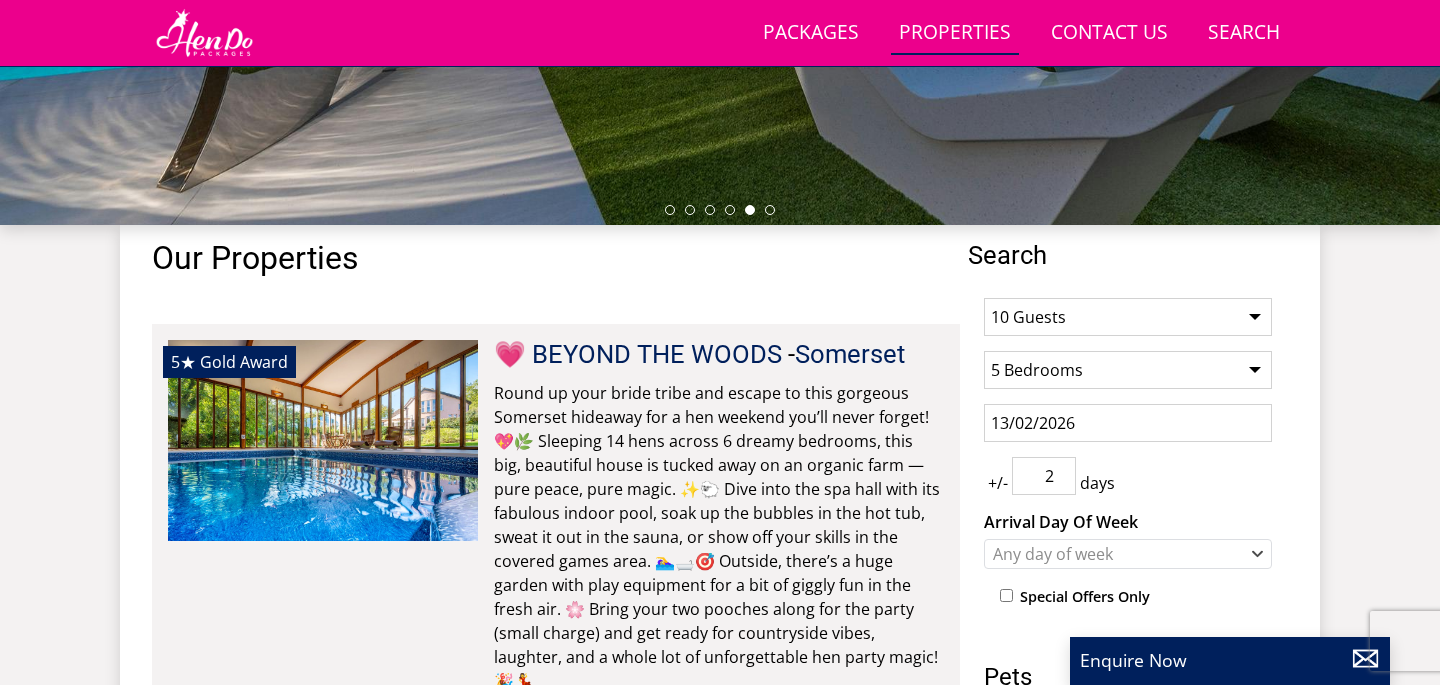 click on "2" at bounding box center (1044, 476) 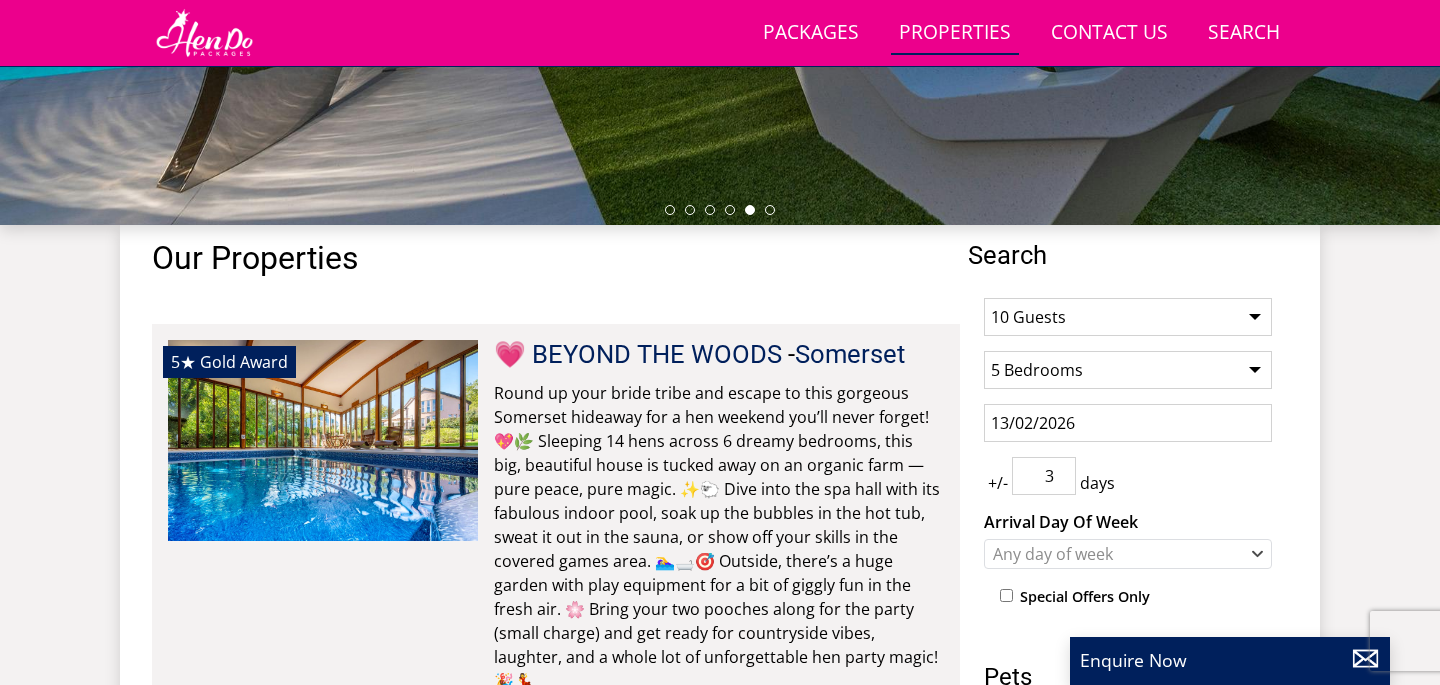 click on "3" at bounding box center [1044, 476] 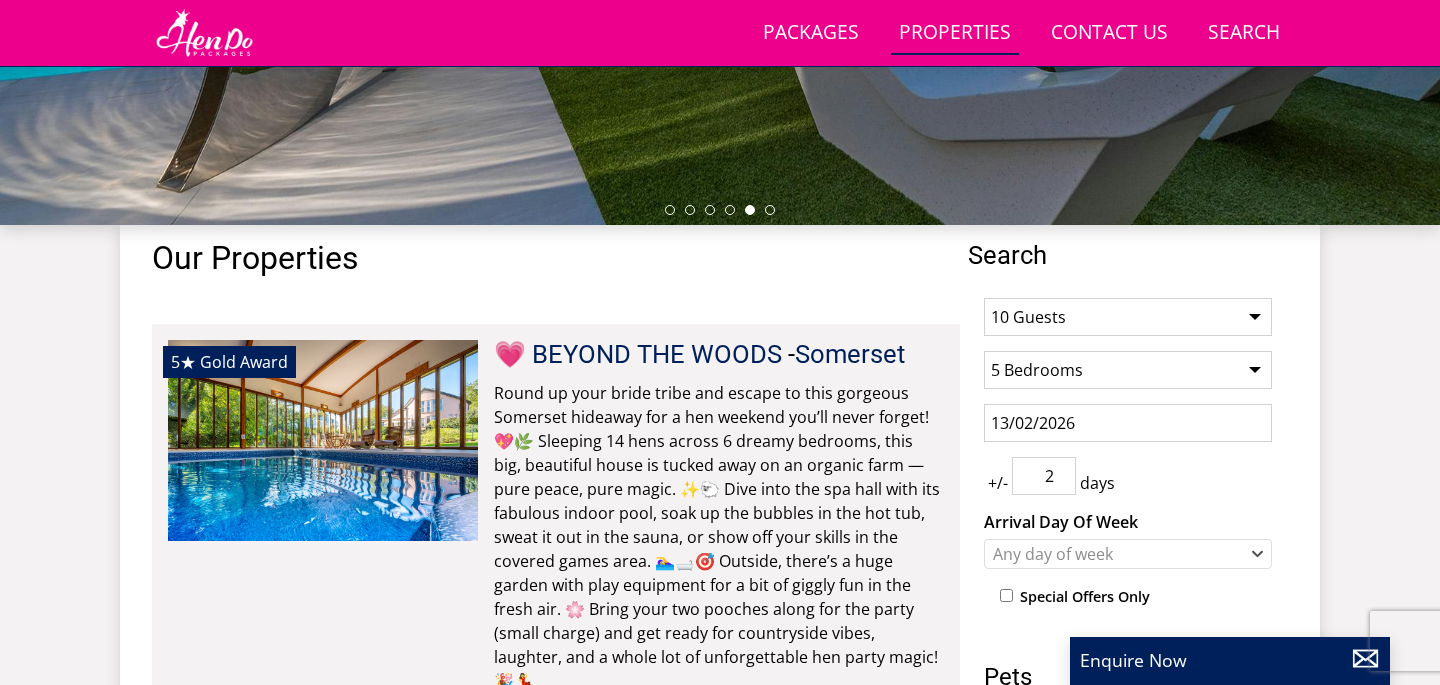 click on "2" at bounding box center [1044, 476] 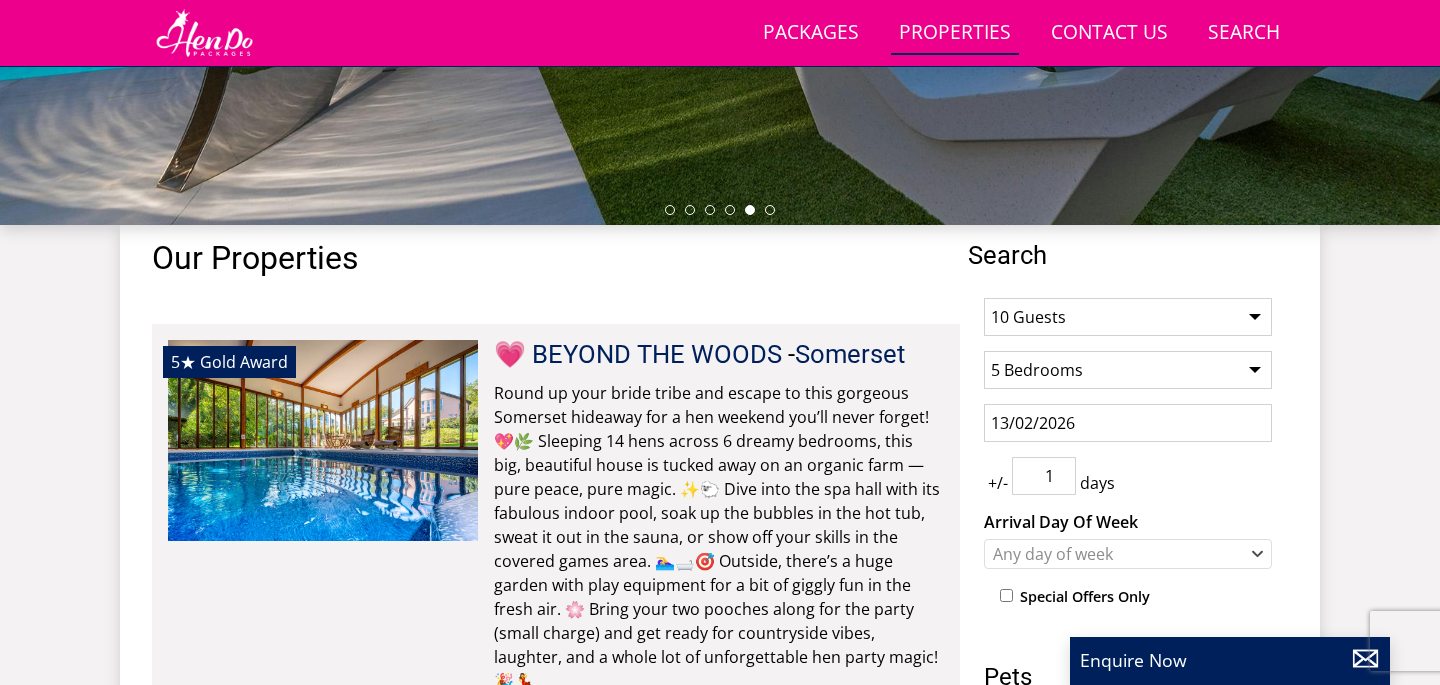 click on "1" at bounding box center (1044, 476) 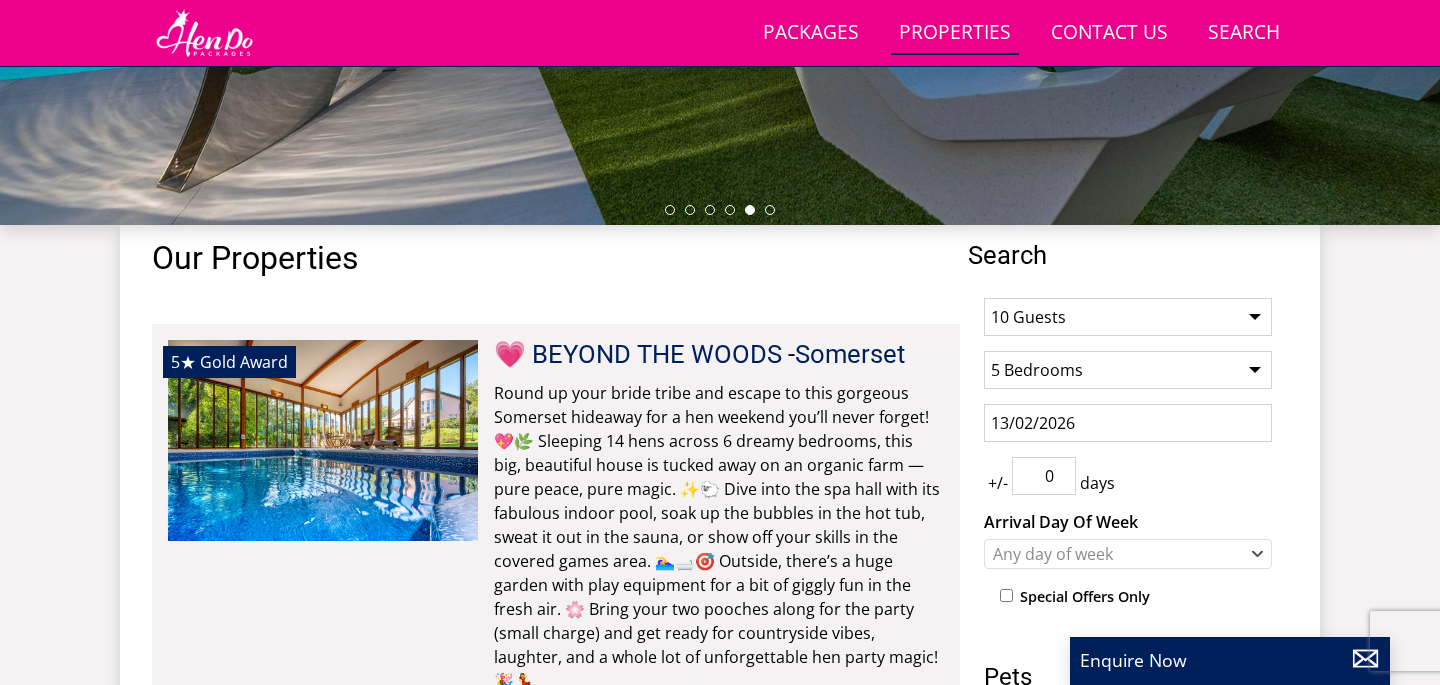 type on "0" 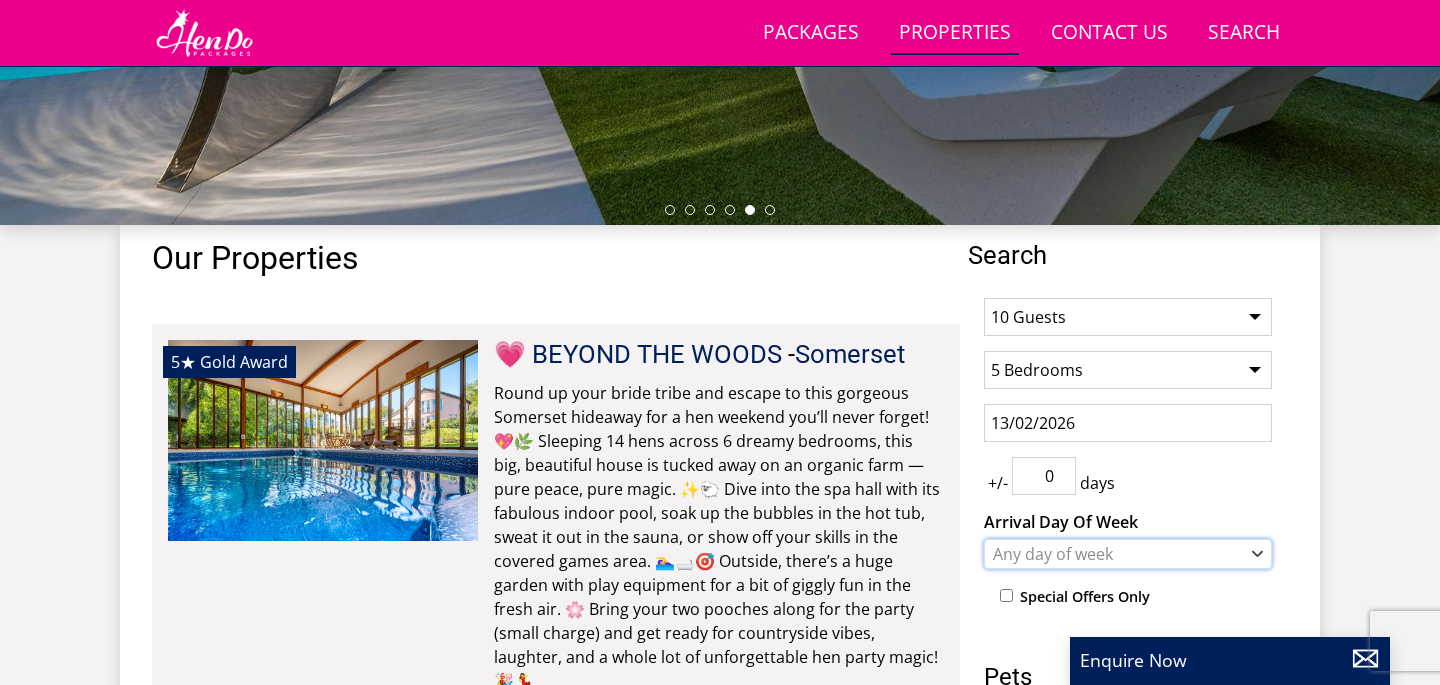 click on "Any day of week" at bounding box center (1117, 554) 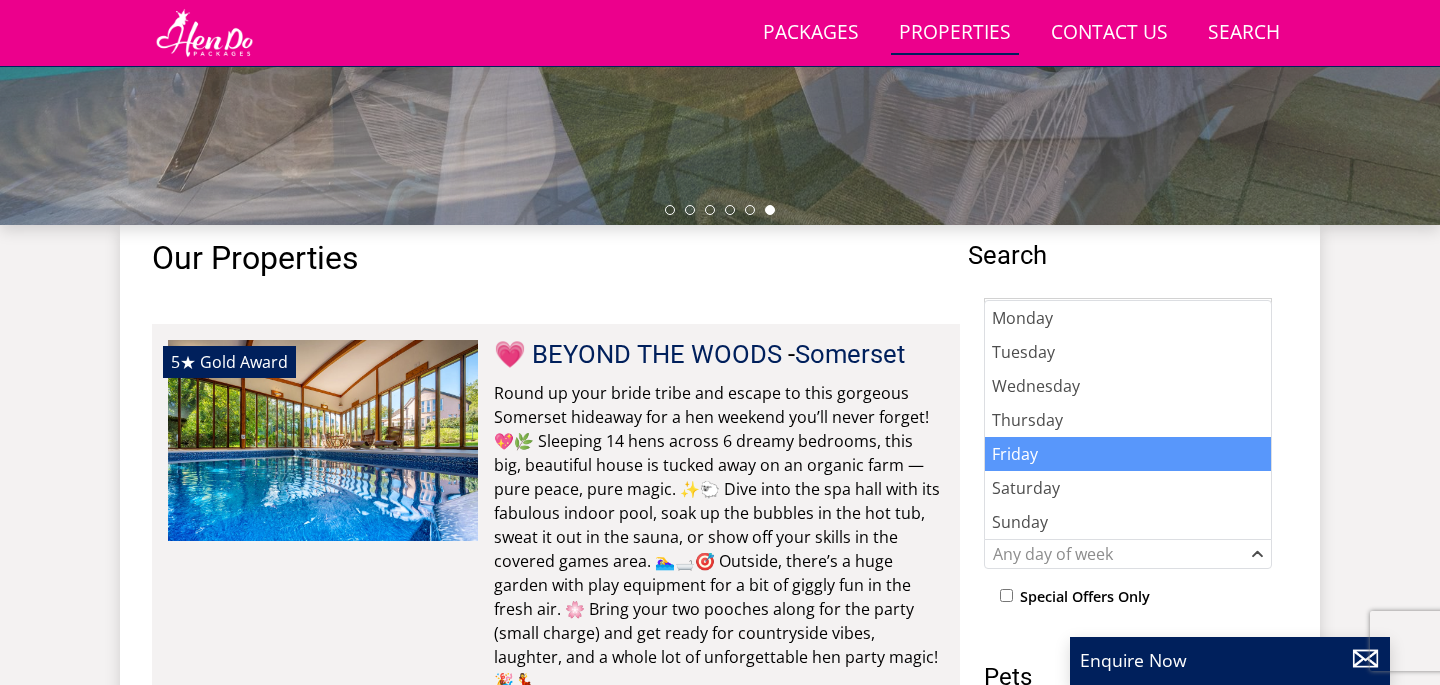 click on "Friday" at bounding box center (1128, 454) 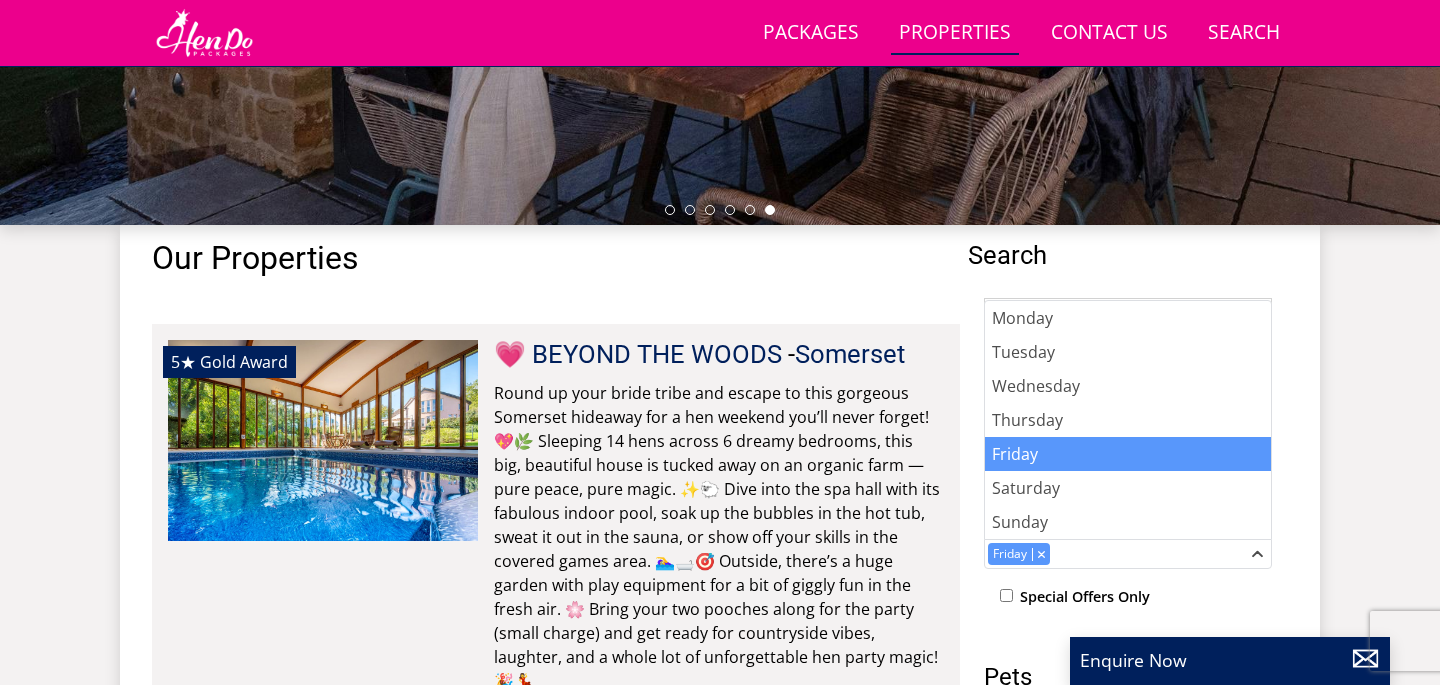 scroll, scrollTop: 747, scrollLeft: 0, axis: vertical 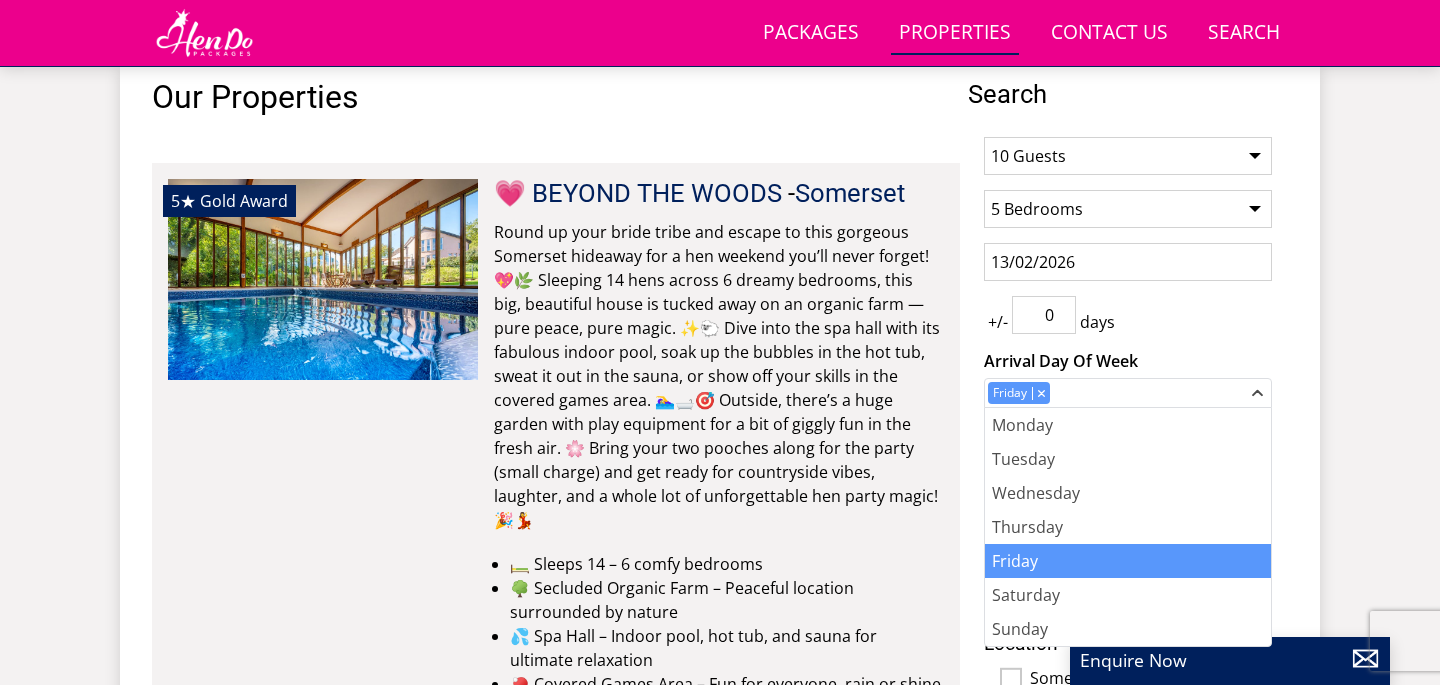 click on "Search
Search
1 Guest
2 Guests
3 Guests
4 Guests
5 Guests
6 Guests
7 Guests
8 Guests
9 Guests
10 Guests
11 Guests
12 Guests
13 Guests
14 Guests
15 Guests
16 Guests
17 Guests
18 Guests
19 Guests
20 Guests
21 Guests
22 Guests
23 Guests
24 Guests
25 Guests
26 Guests
27 Guests
28 Guests
29 Guests
30 Guests
31 Guests
32 Guests
33 Guests
34 Guests
35 Guests
36 Guests
37 Guests
38 Guests
39 Guests
40 Guests
41 Guests
42 Guests
43 Guests
44 Guests
45 Guests
46 Guests
47 Guests
48 Guests
49 Guests
50 Guests
51 Guests
52 Guests
53 Guests
54 Guests
55 Guests
56 Guests
57 Guests
58 Guests
59 Guests
60 Guests
61 Guests
62 Guests
63 Guests
64 Guests
65 Guests
66 Guests
67 Guests
68 Guests
69 Guests
70 Guests
71 Guests" at bounding box center [720, 5486] 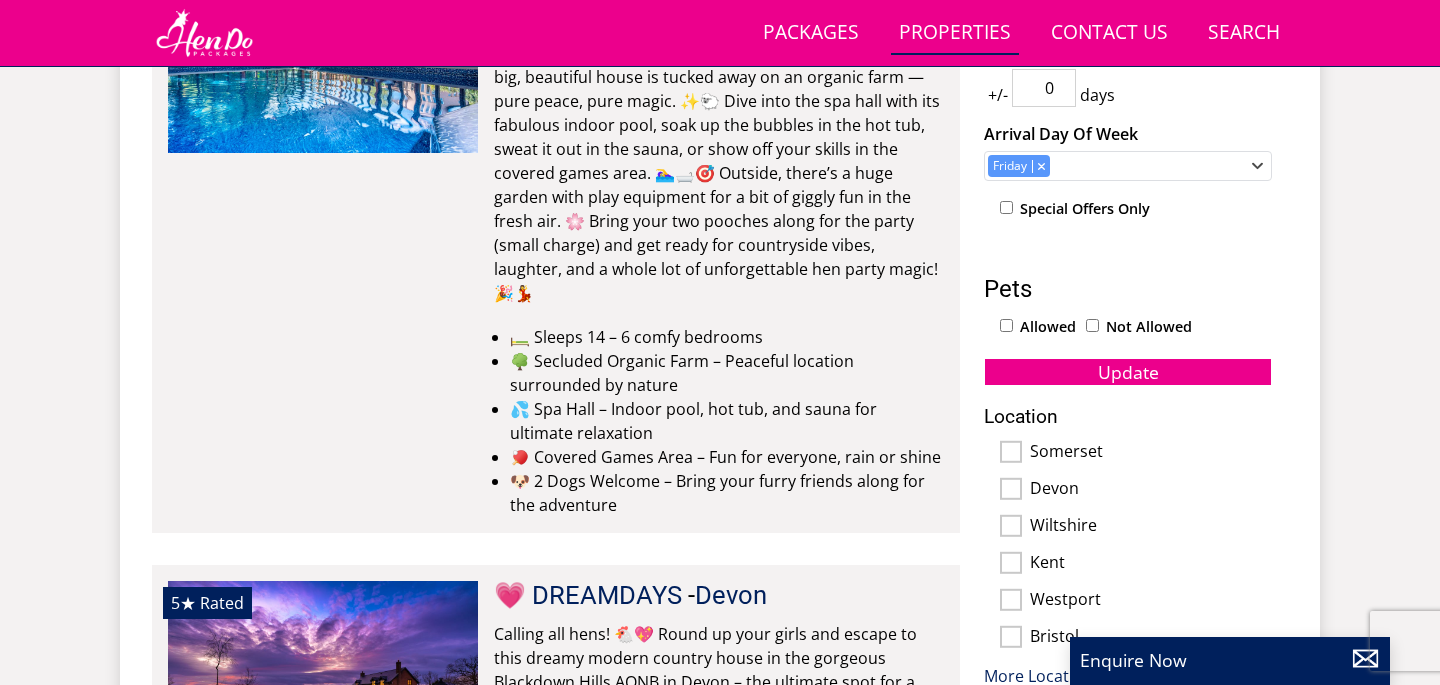 scroll, scrollTop: 1145, scrollLeft: 0, axis: vertical 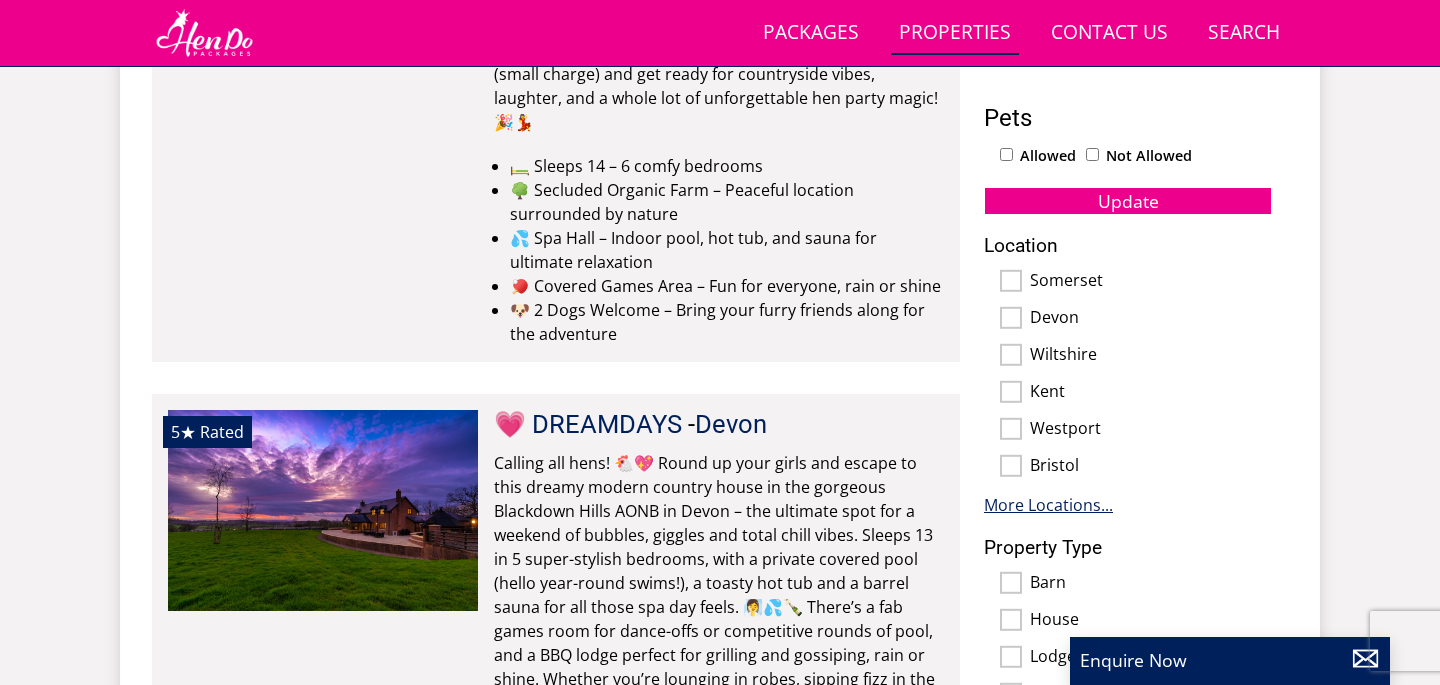 click on "More Locations..." at bounding box center [1048, 505] 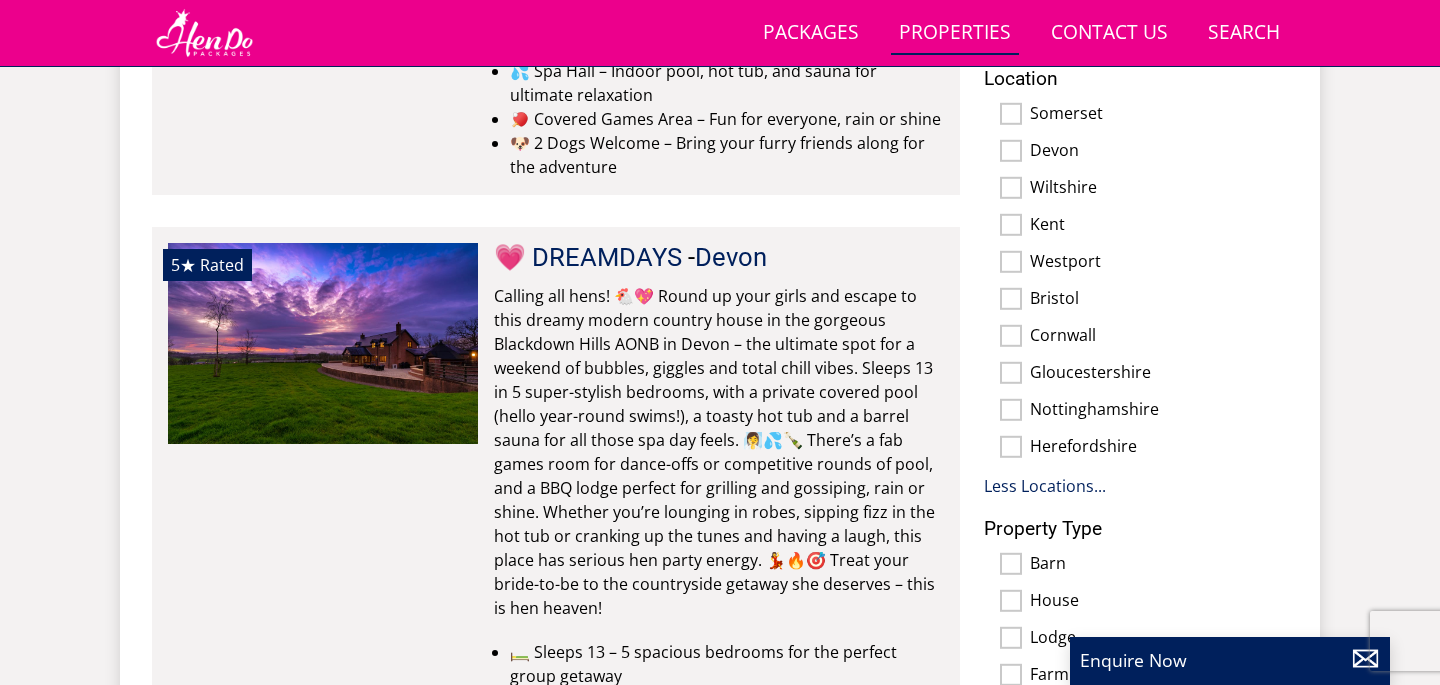 scroll, scrollTop: 1308, scrollLeft: 0, axis: vertical 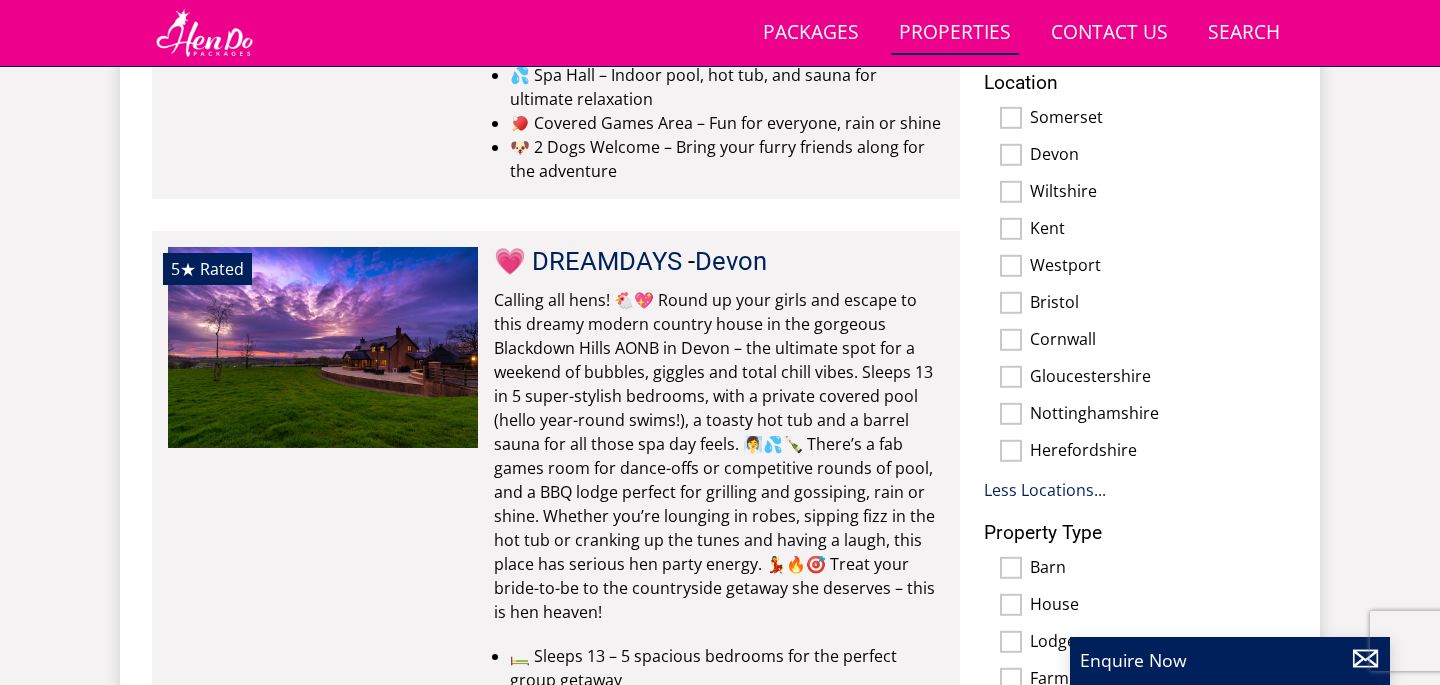 click on "Somerset" at bounding box center [1011, 118] 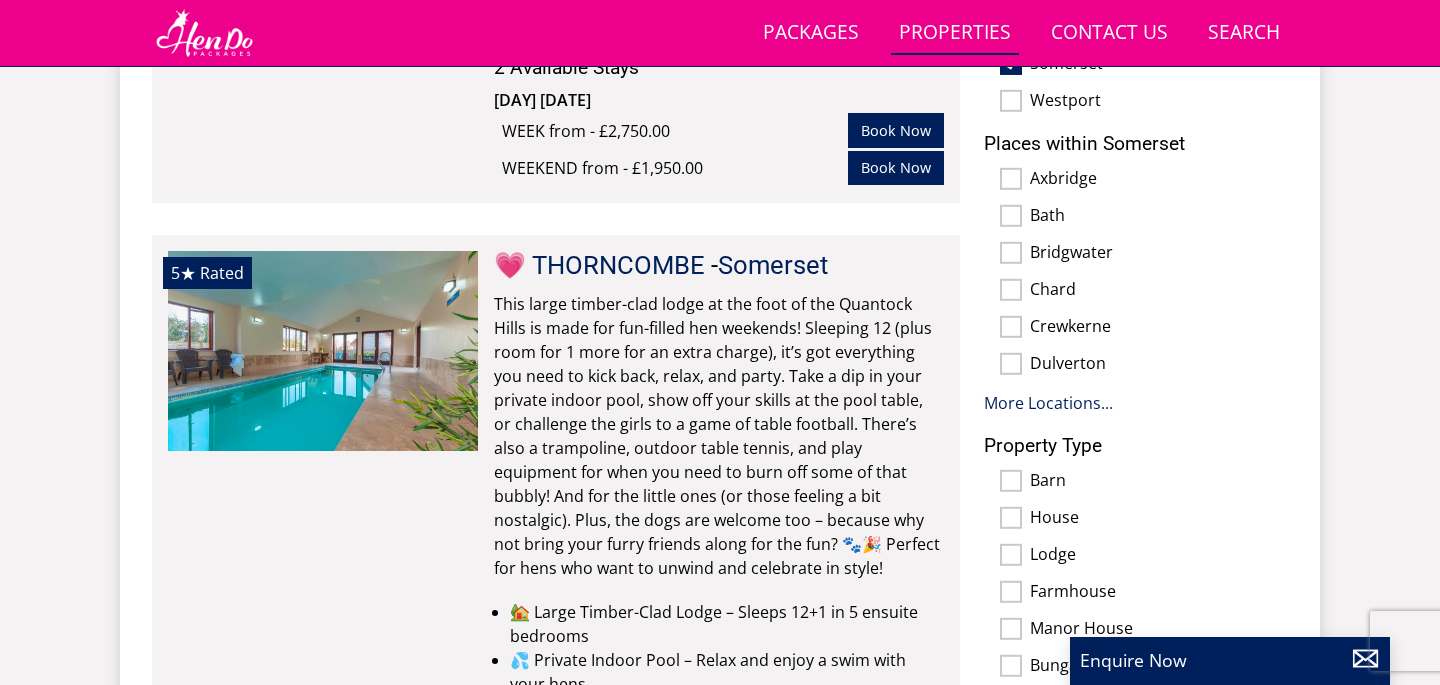scroll, scrollTop: 1353, scrollLeft: 0, axis: vertical 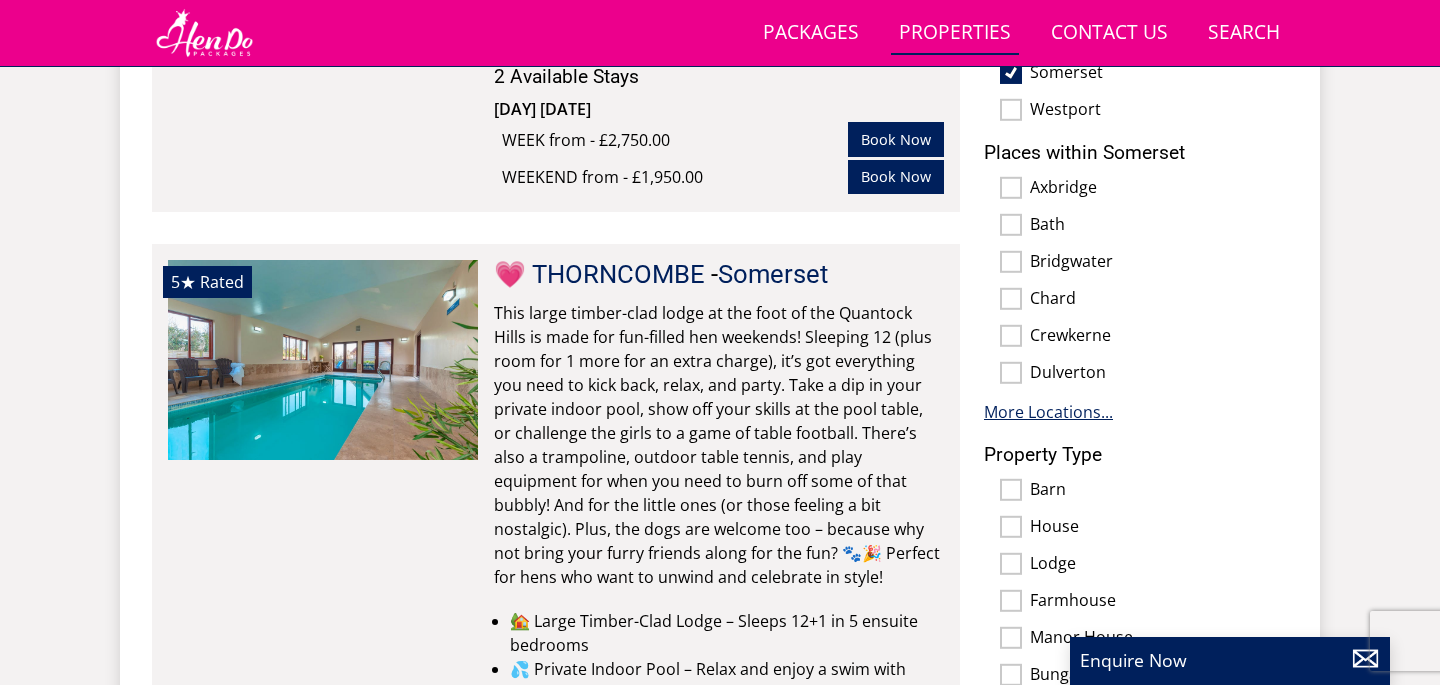 click on "More Locations..." at bounding box center [1048, 412] 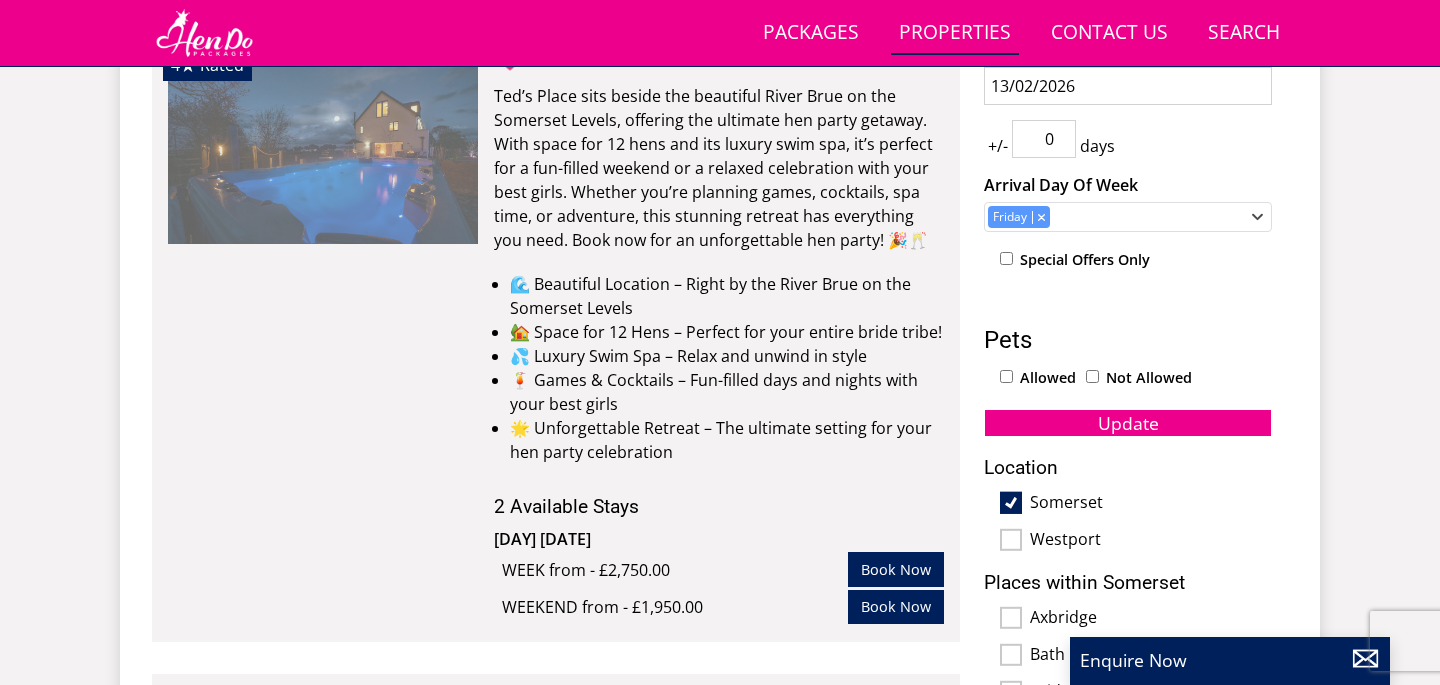 scroll, scrollTop: 1312, scrollLeft: 0, axis: vertical 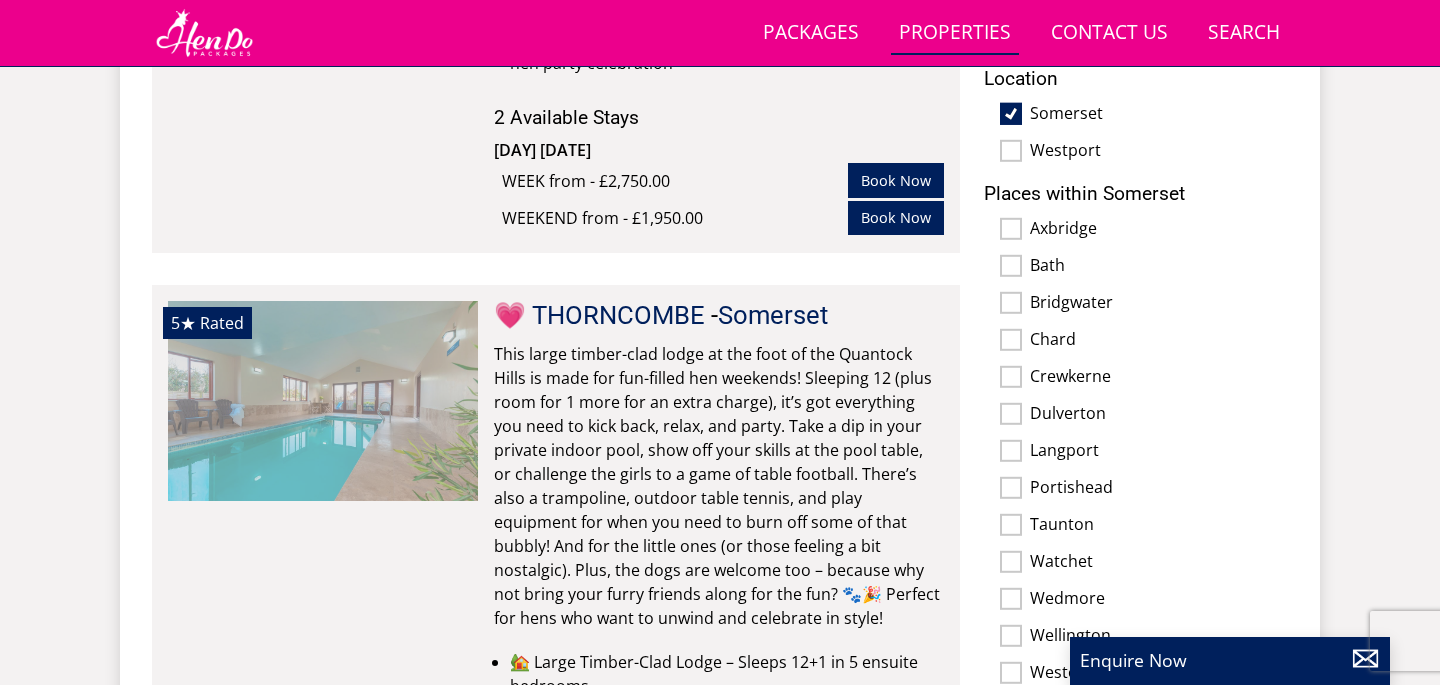 click at bounding box center [323, 401] 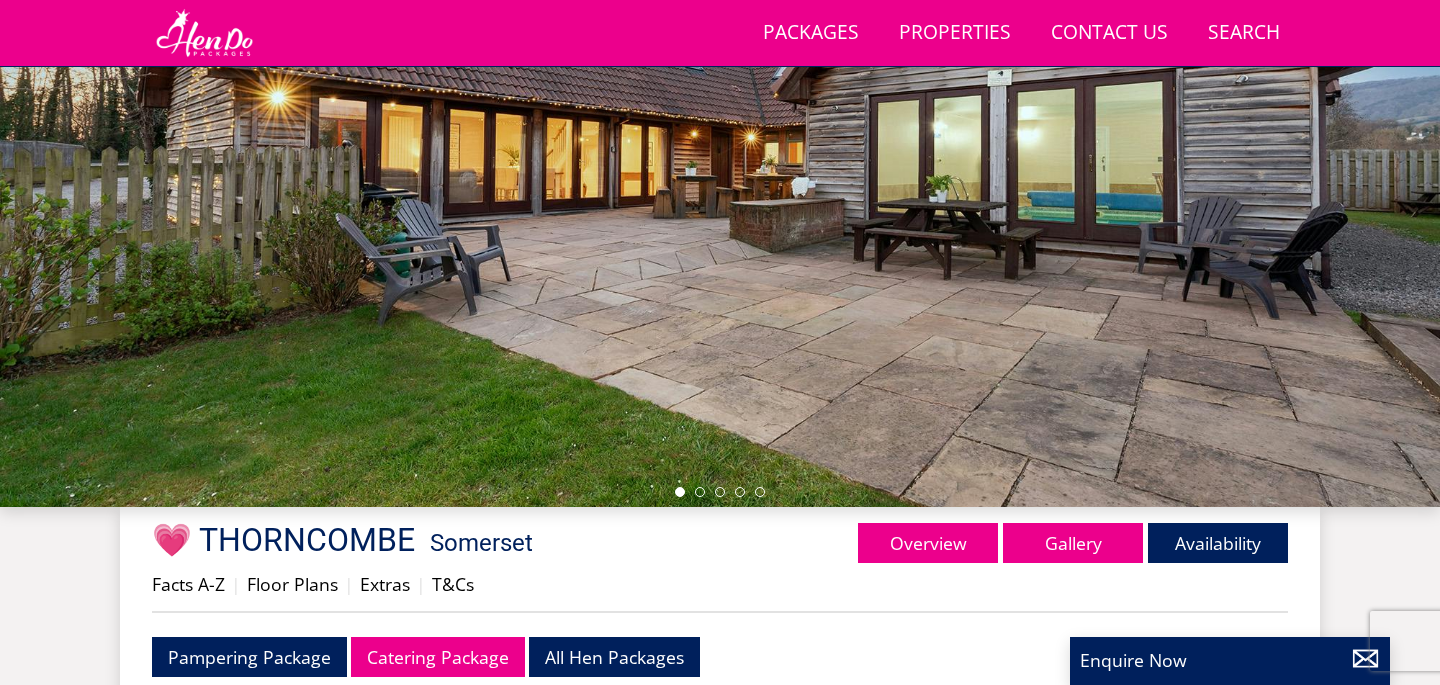 scroll, scrollTop: 170, scrollLeft: 0, axis: vertical 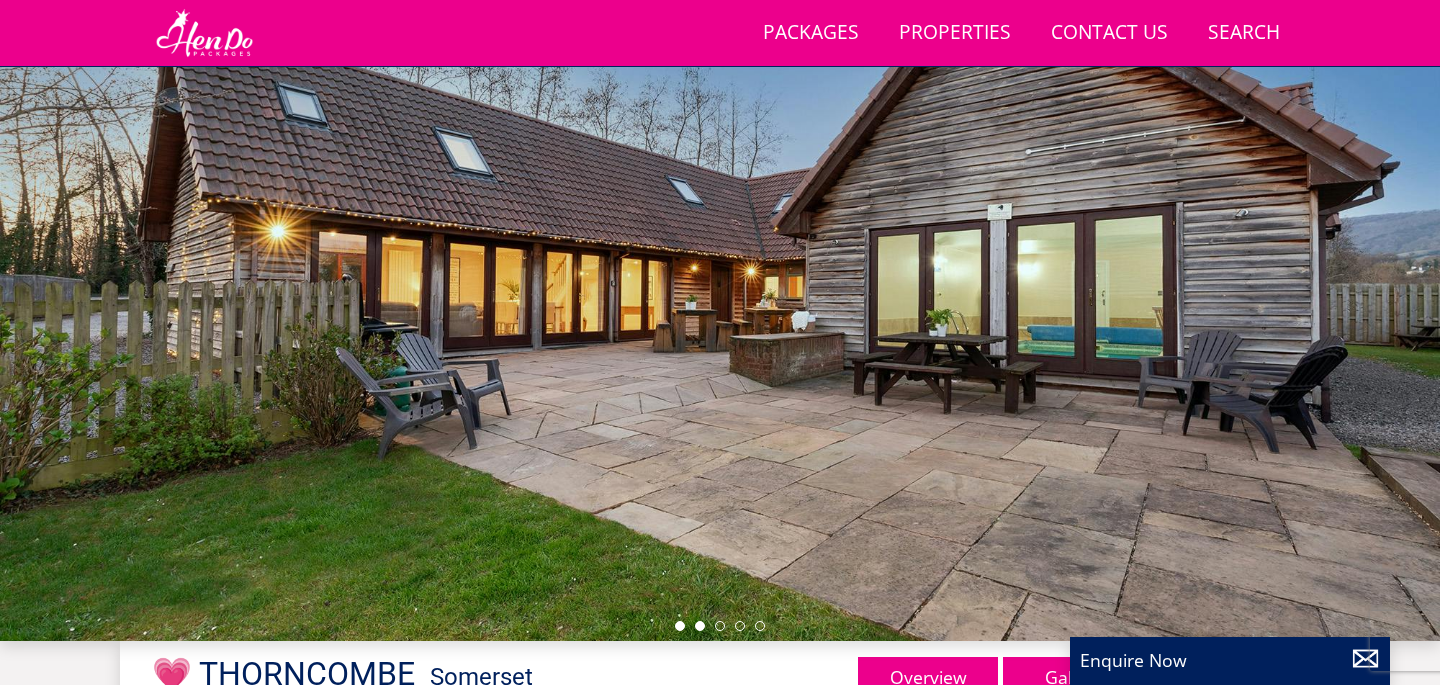 click at bounding box center [700, 626] 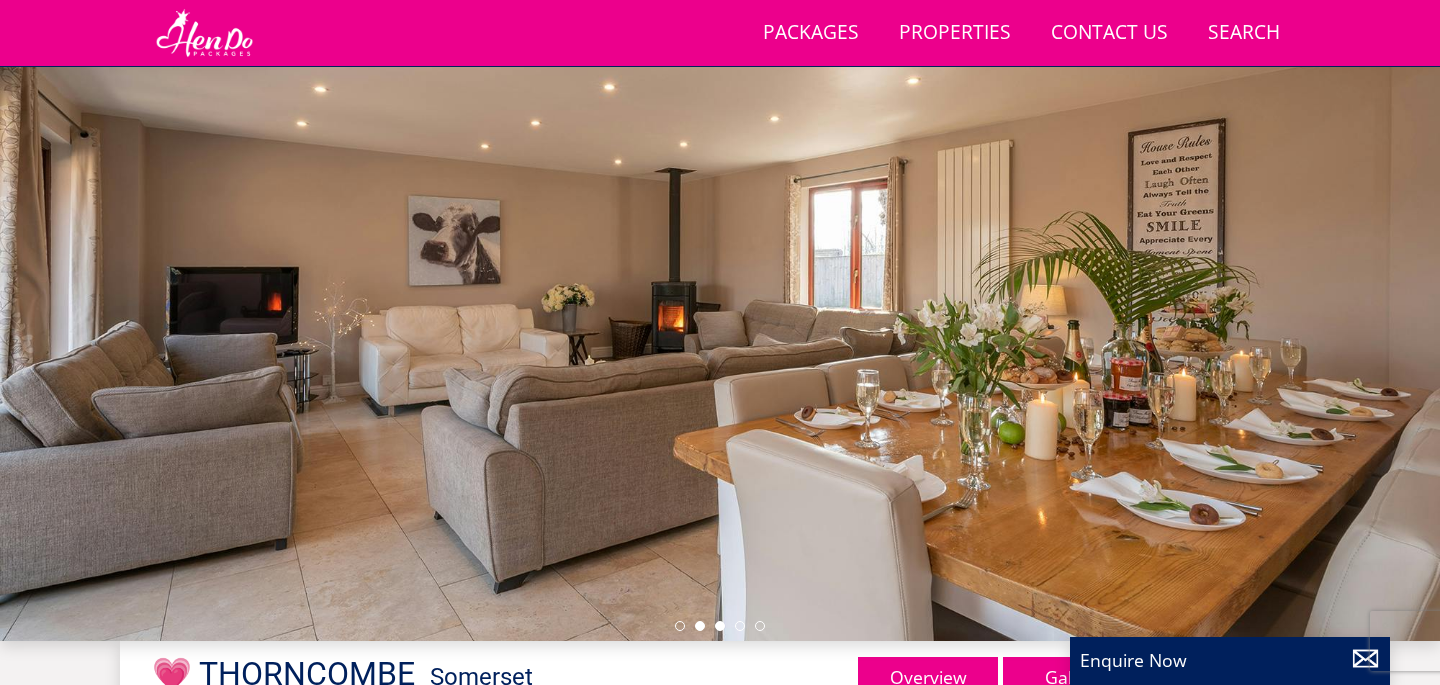click at bounding box center [720, 626] 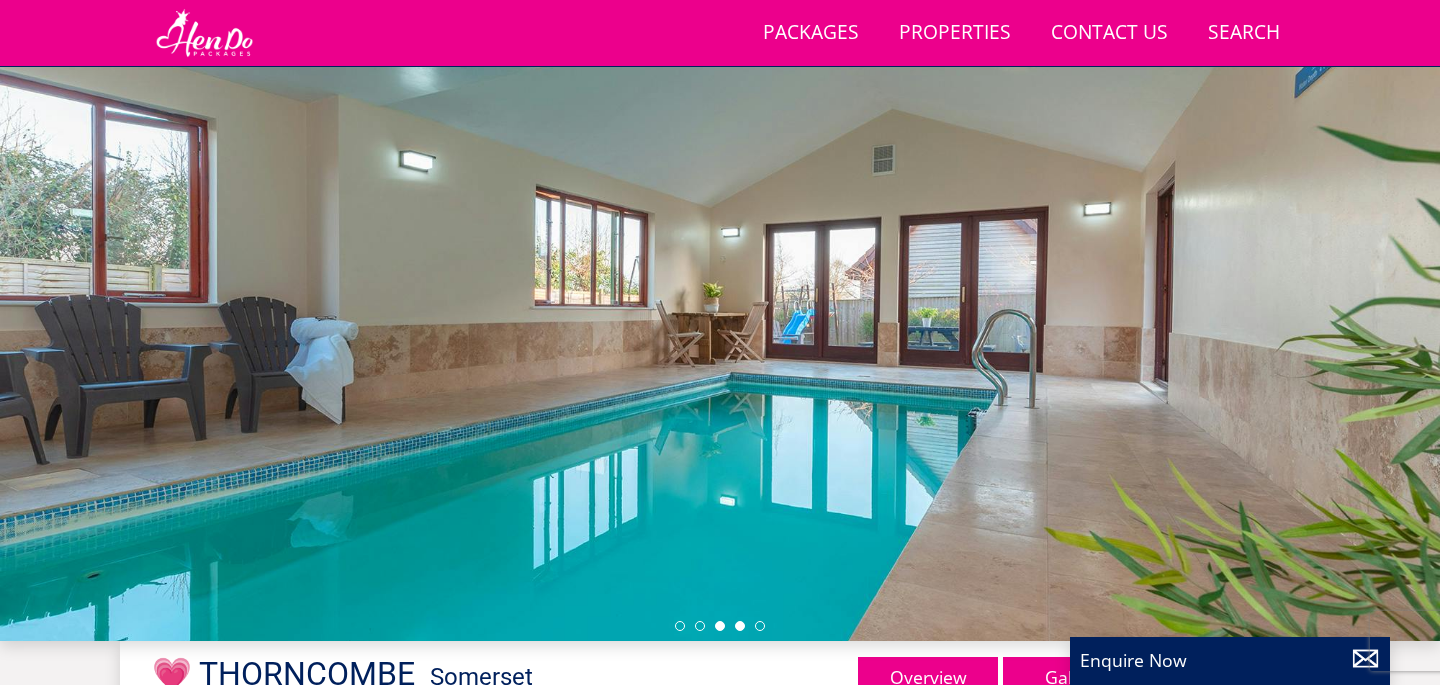 click at bounding box center (740, 626) 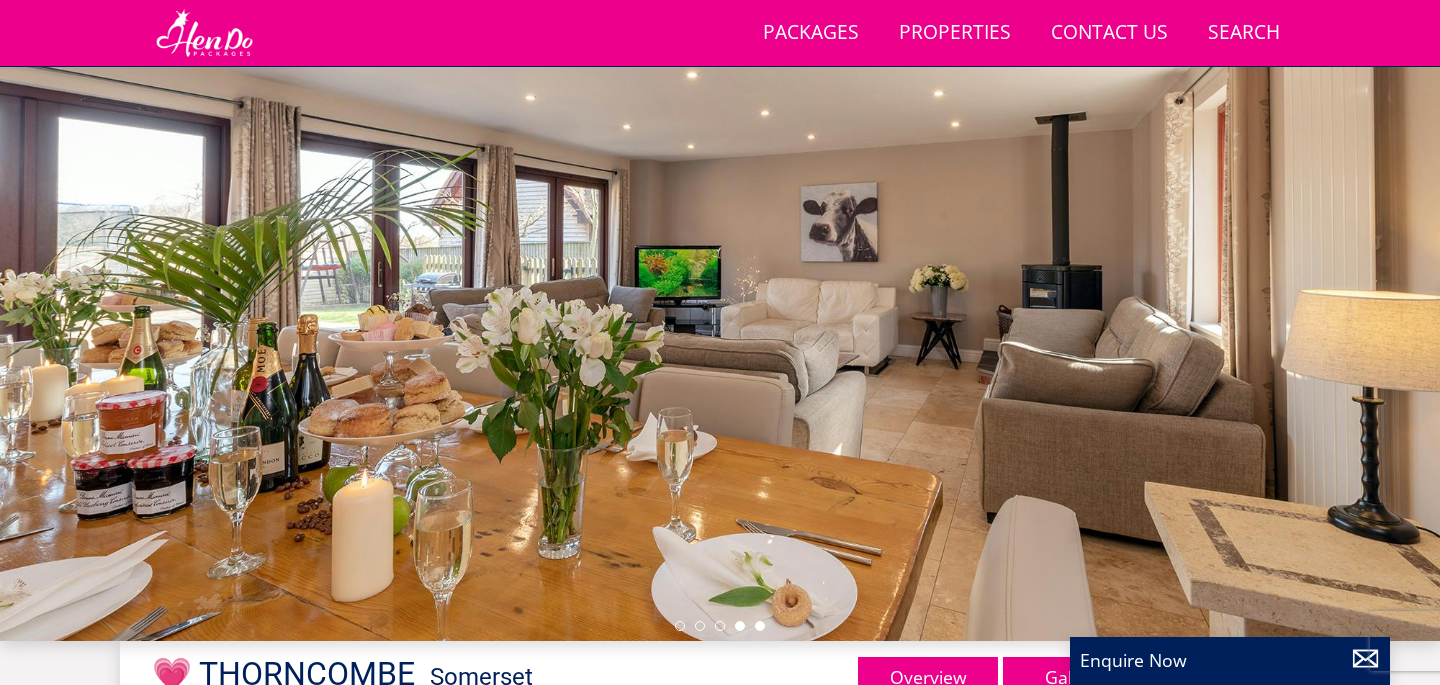 click at bounding box center [760, 626] 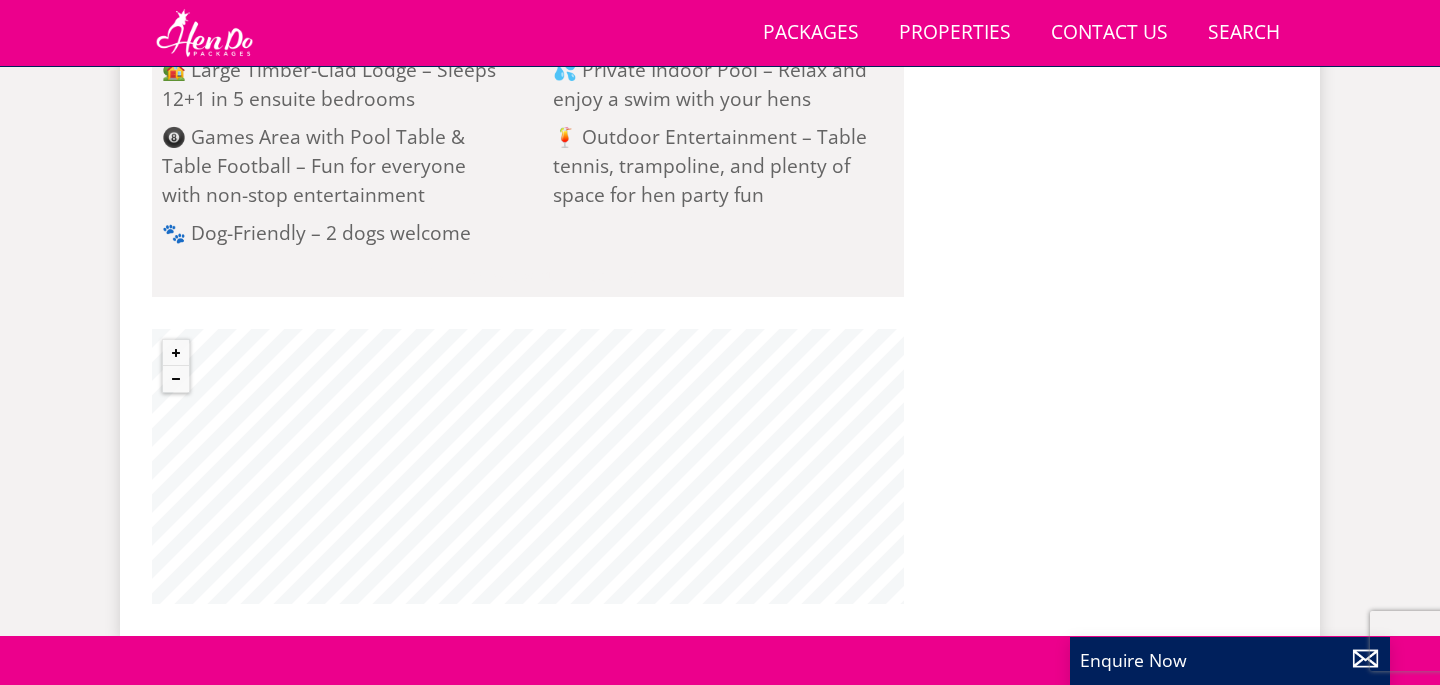 scroll, scrollTop: 2093, scrollLeft: 0, axis: vertical 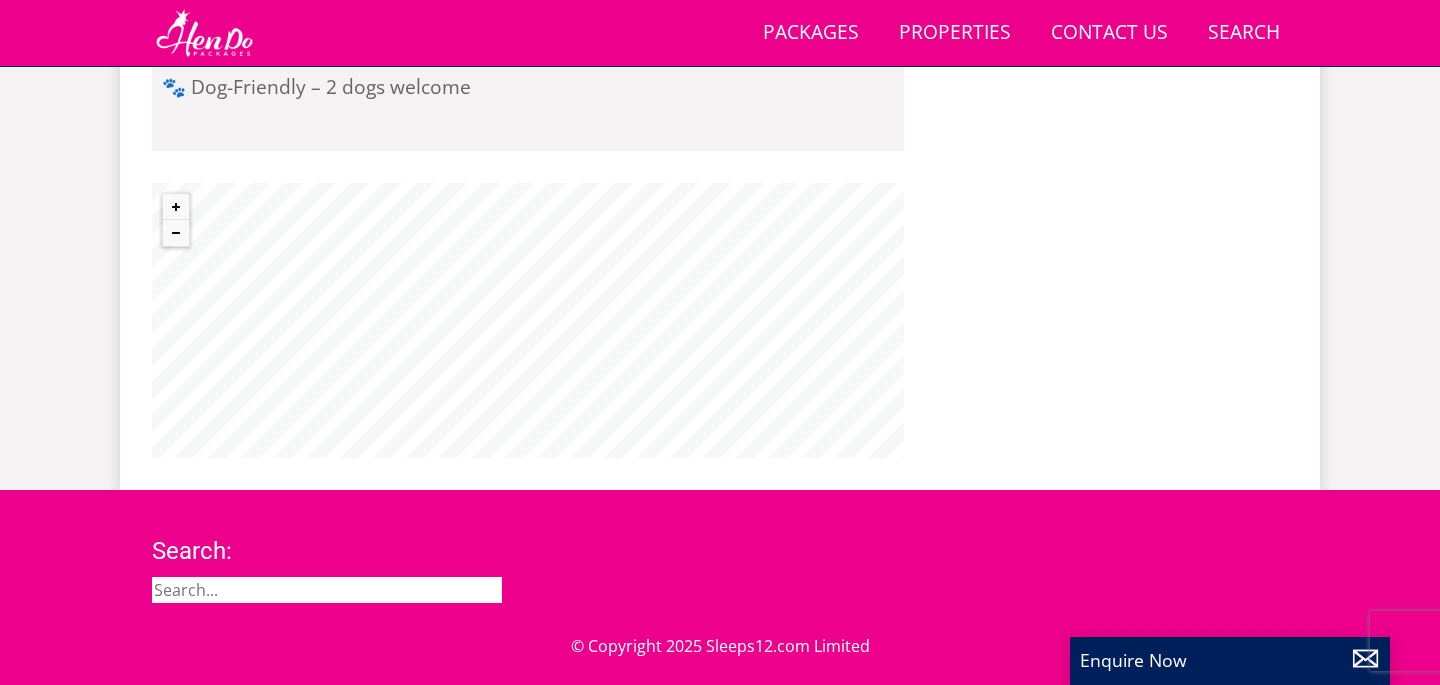 select on "10" 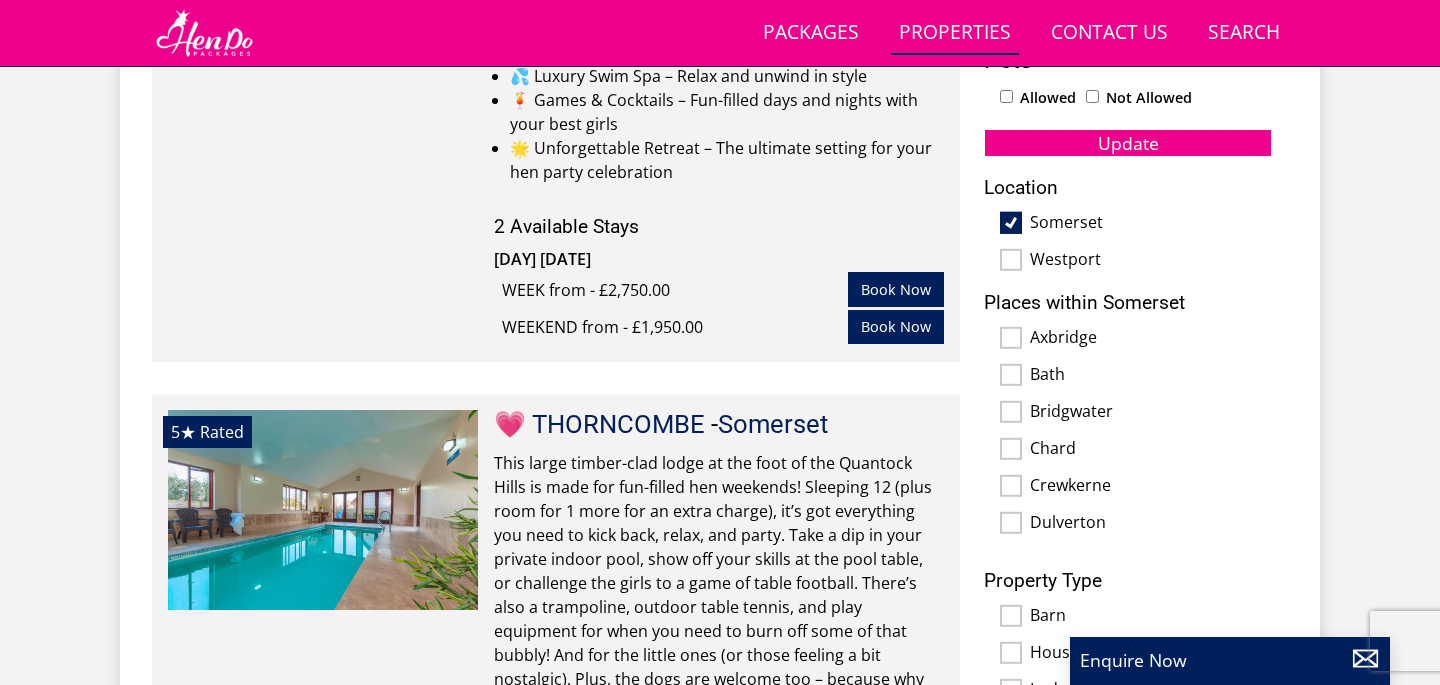 scroll, scrollTop: 1248, scrollLeft: 0, axis: vertical 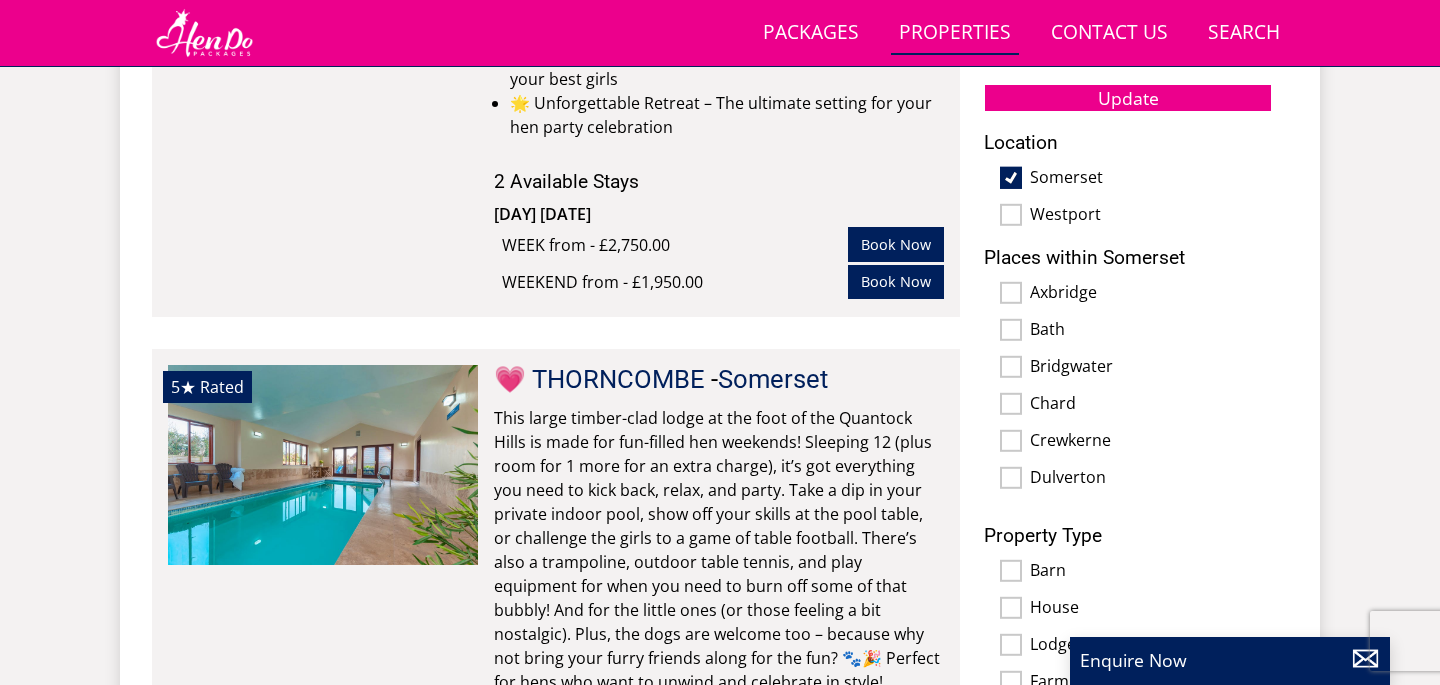 click on "Somerset" at bounding box center (1011, 178) 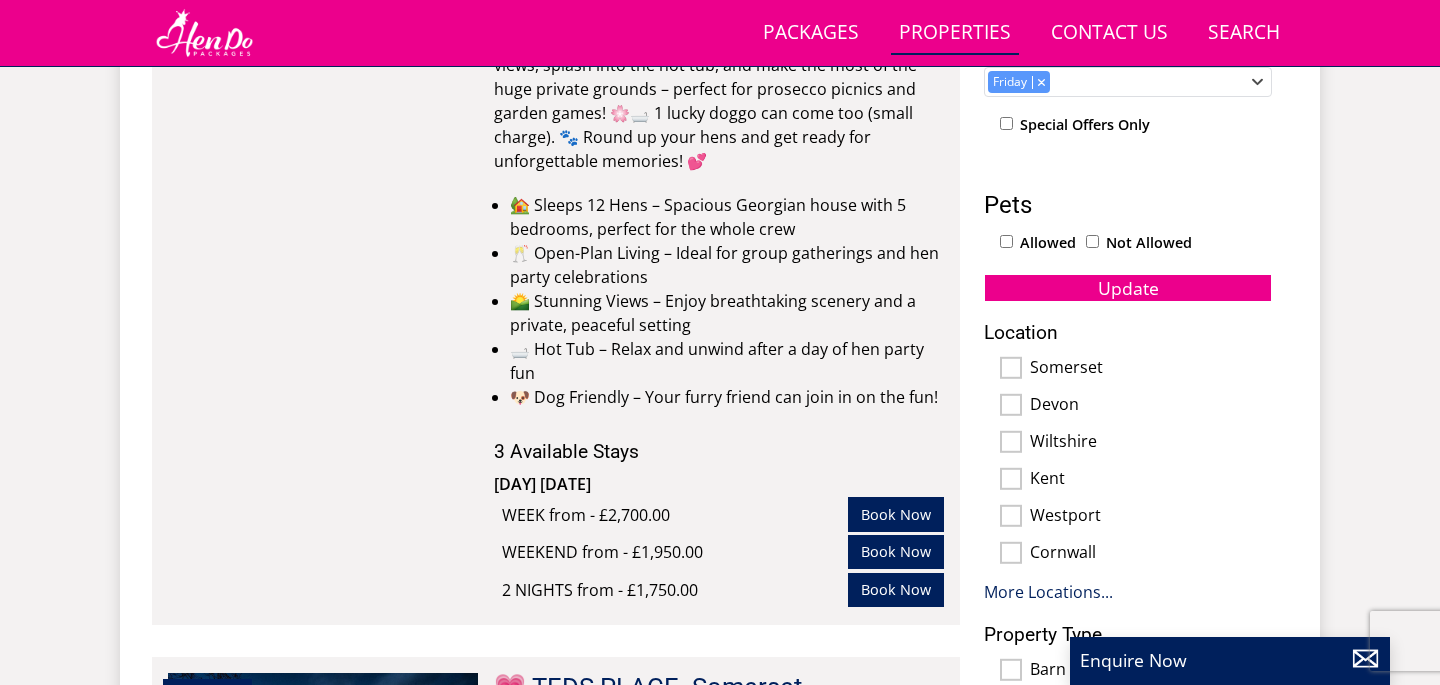 scroll, scrollTop: 1072, scrollLeft: 0, axis: vertical 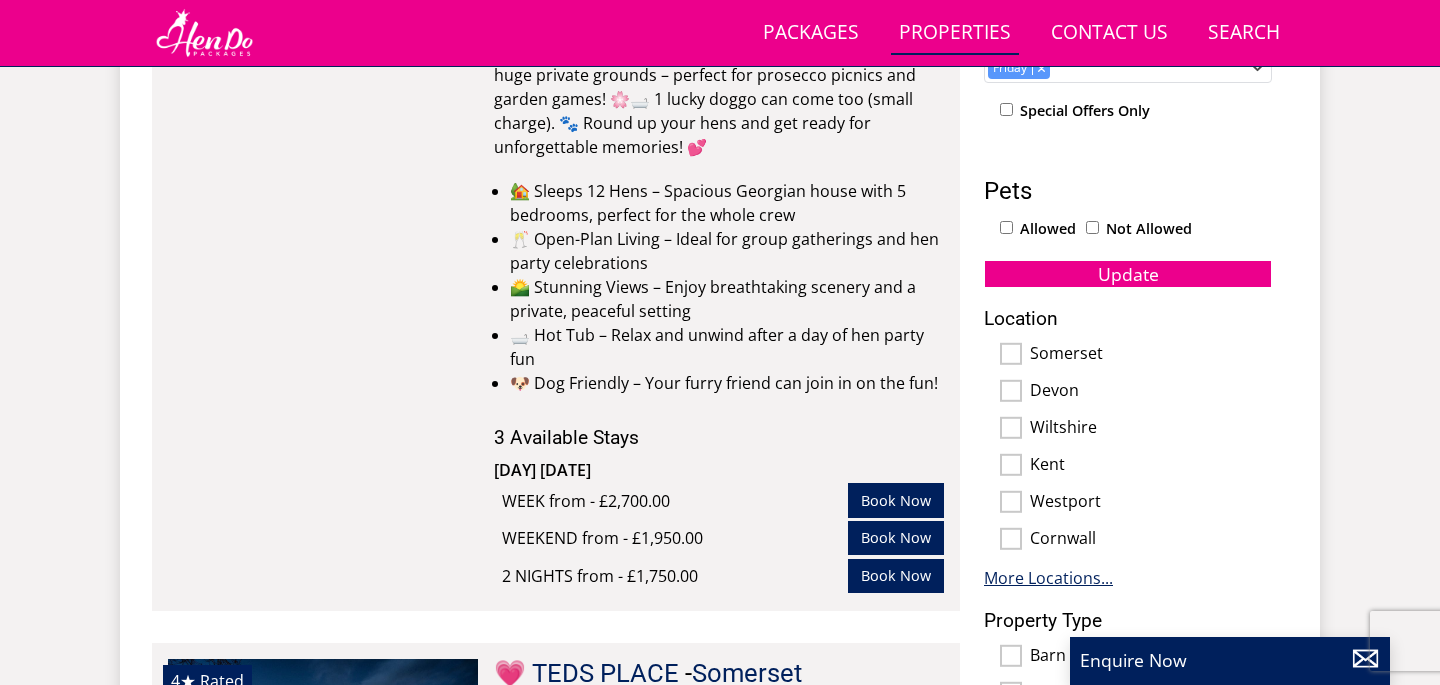 click on "More Locations..." at bounding box center (1048, 578) 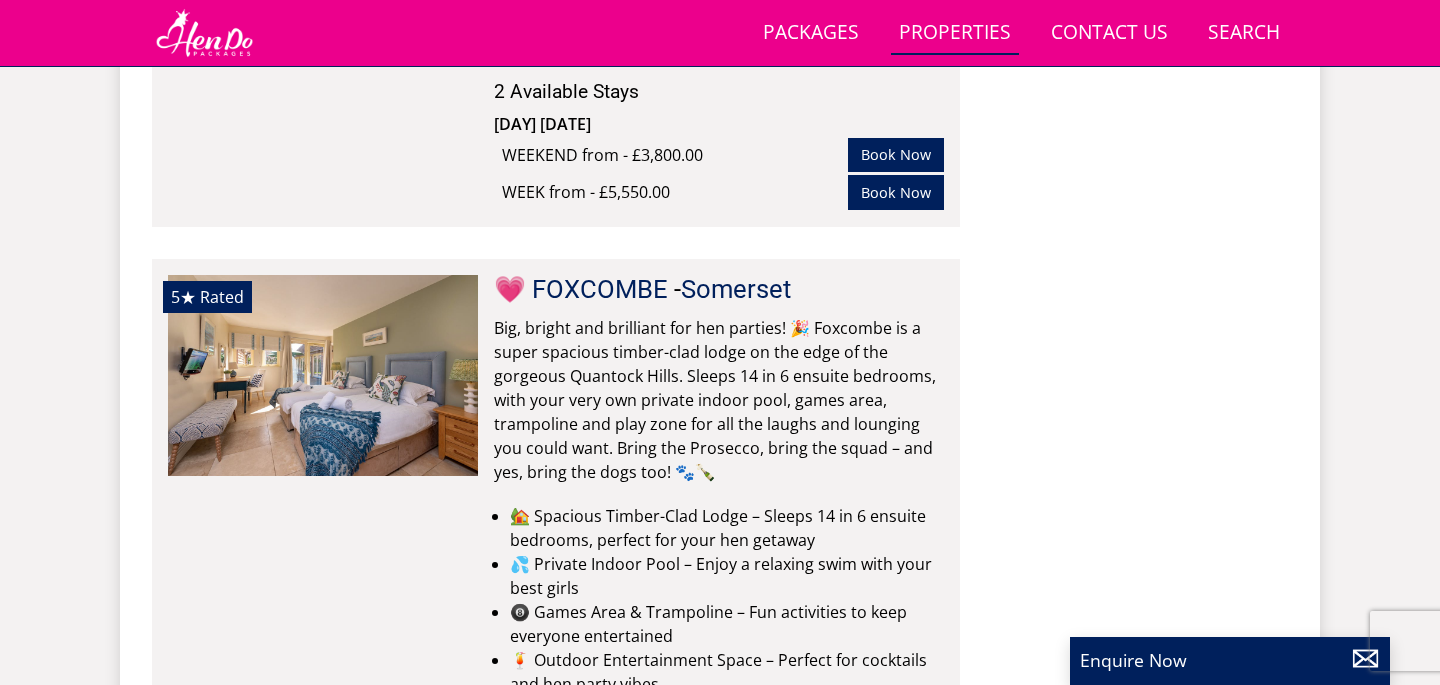 scroll, scrollTop: 5122, scrollLeft: 0, axis: vertical 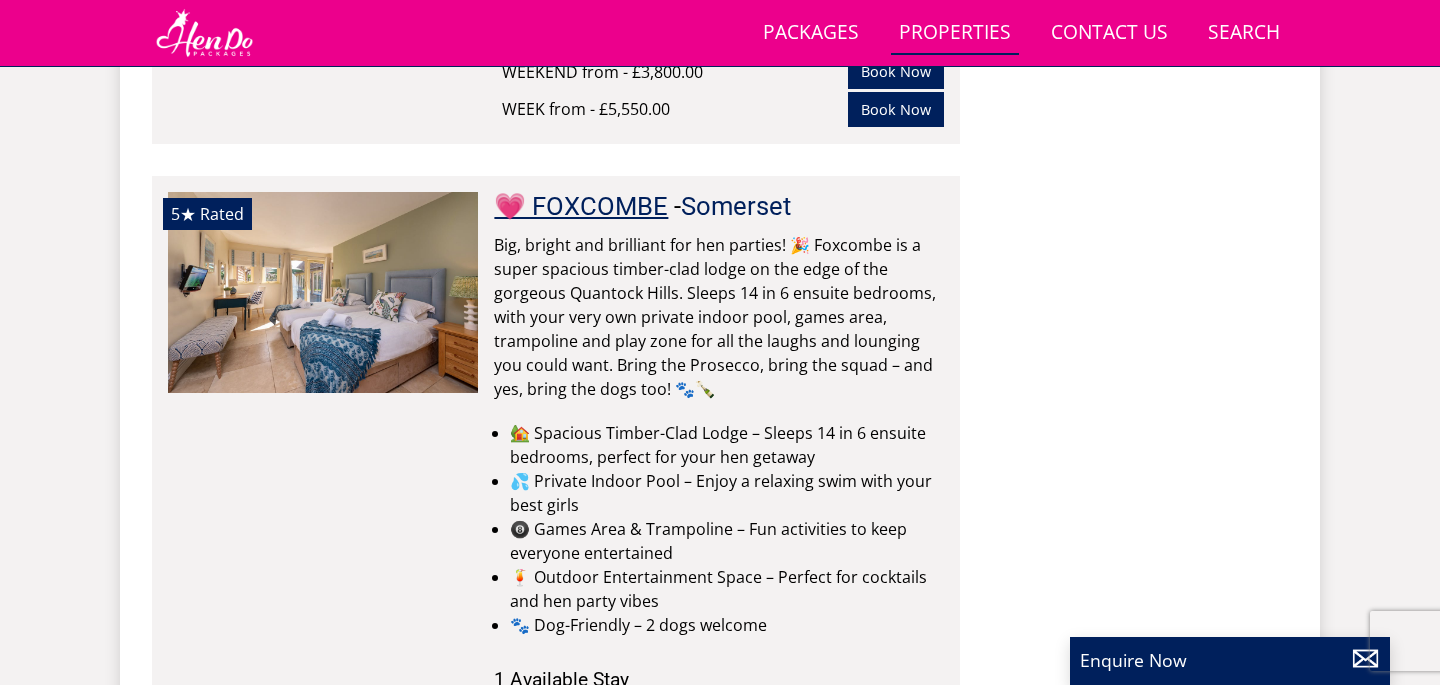 click on "💗 FOXCOMBE" at bounding box center [581, 206] 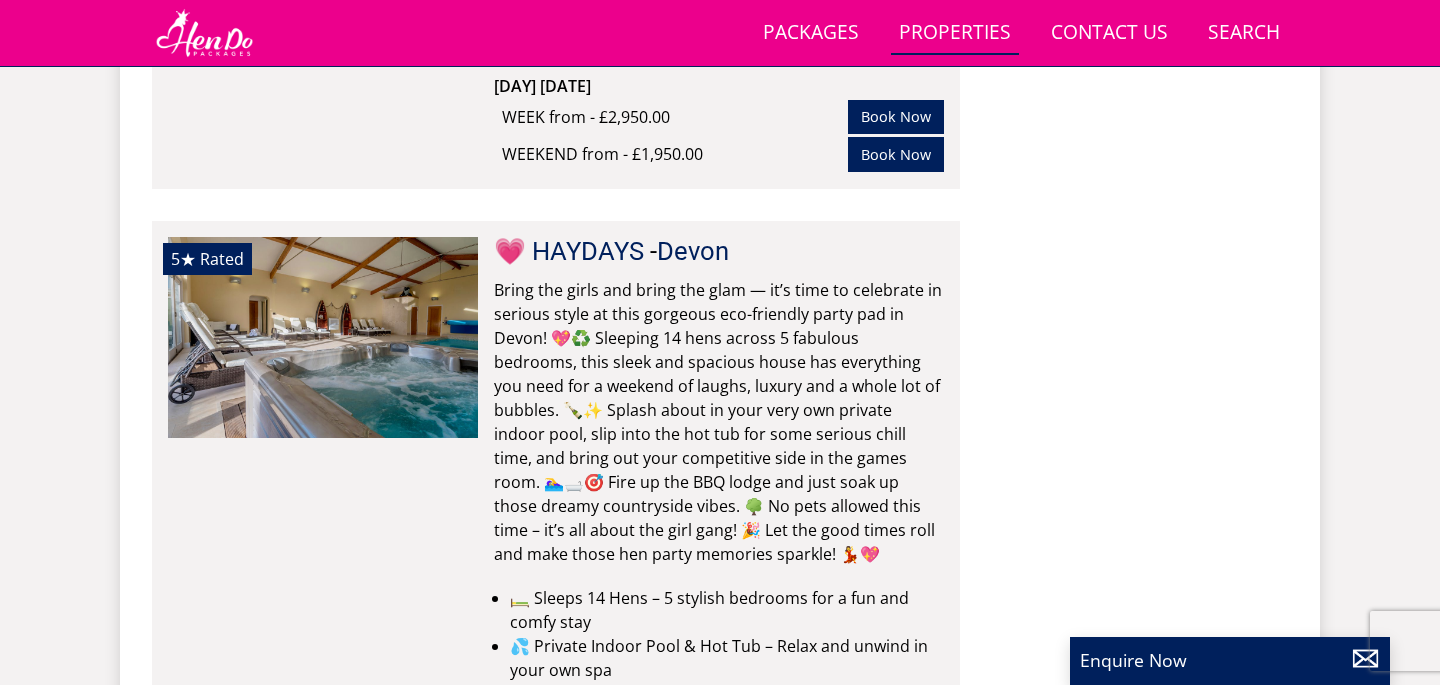 scroll, scrollTop: 6471, scrollLeft: 0, axis: vertical 